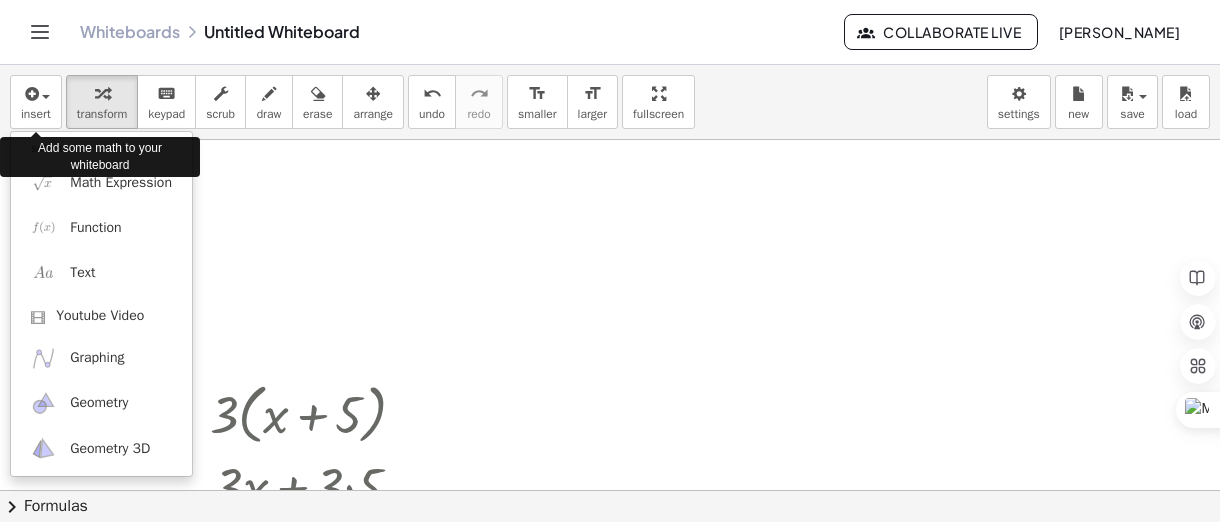 click at bounding box center (30, 94) 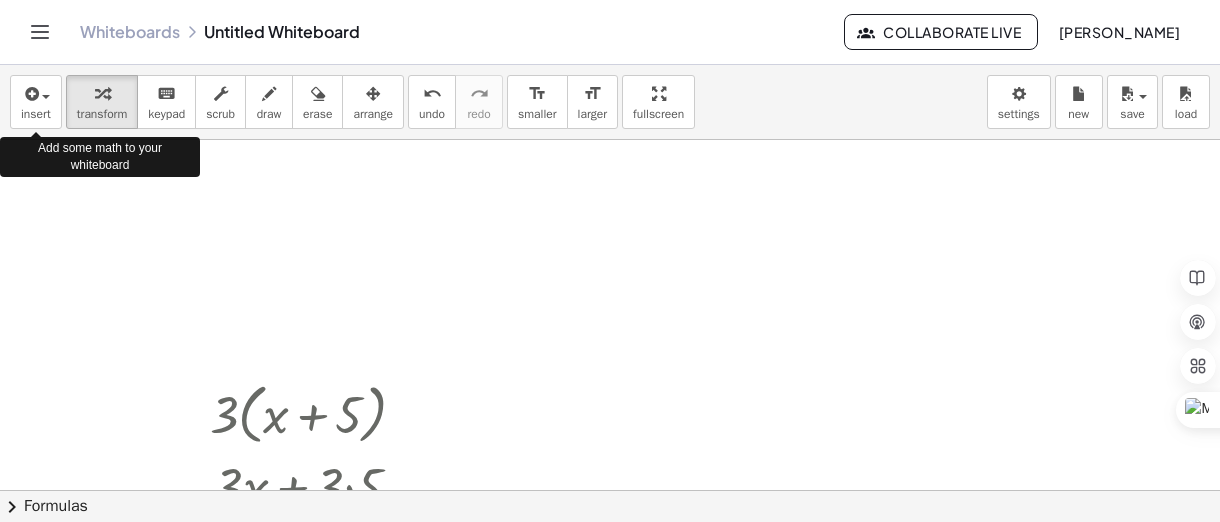 scroll, scrollTop: 0, scrollLeft: 0, axis: both 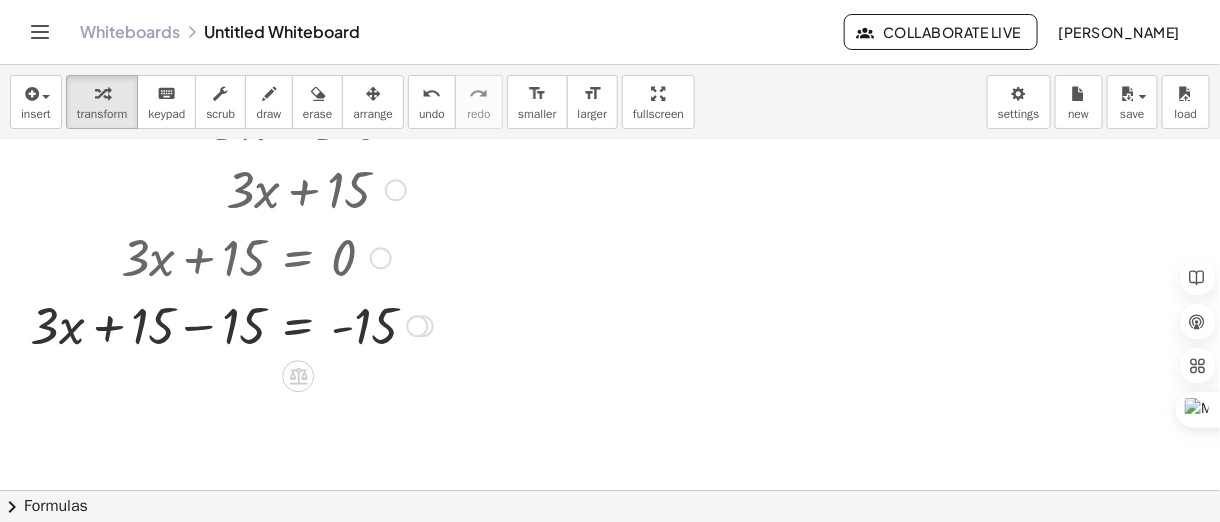 click at bounding box center (417, 326) 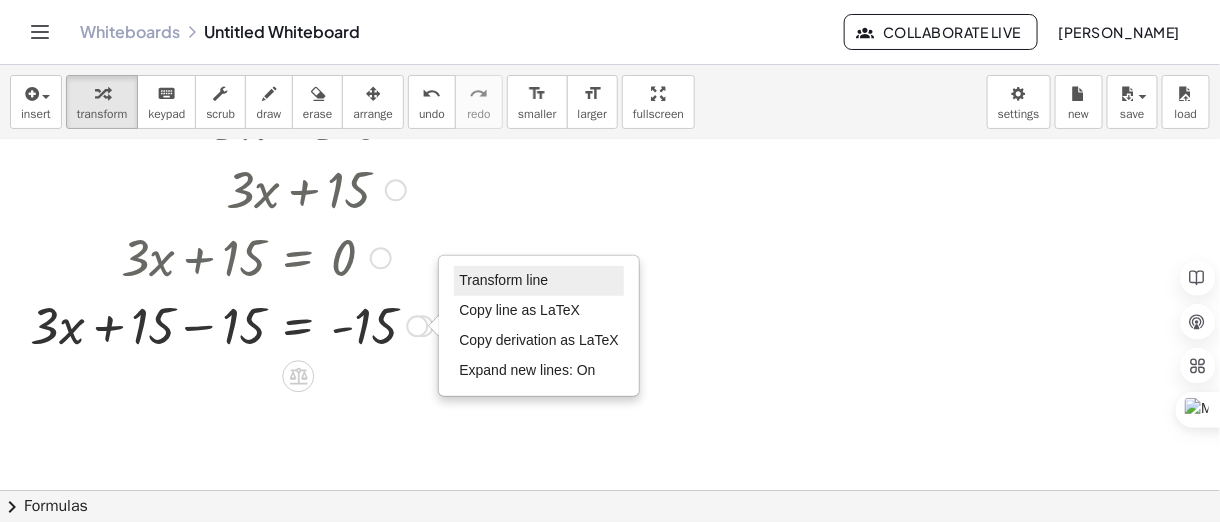 click on "Transform line" at bounding box center [503, 280] 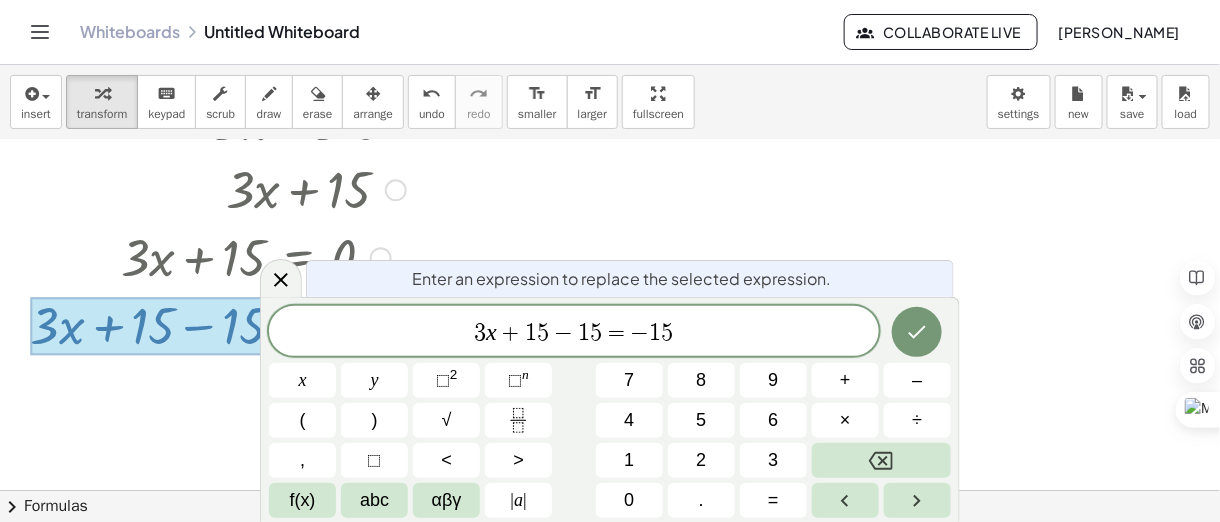 click on "Enter an expression to replace the selected expression." at bounding box center (630, 278) 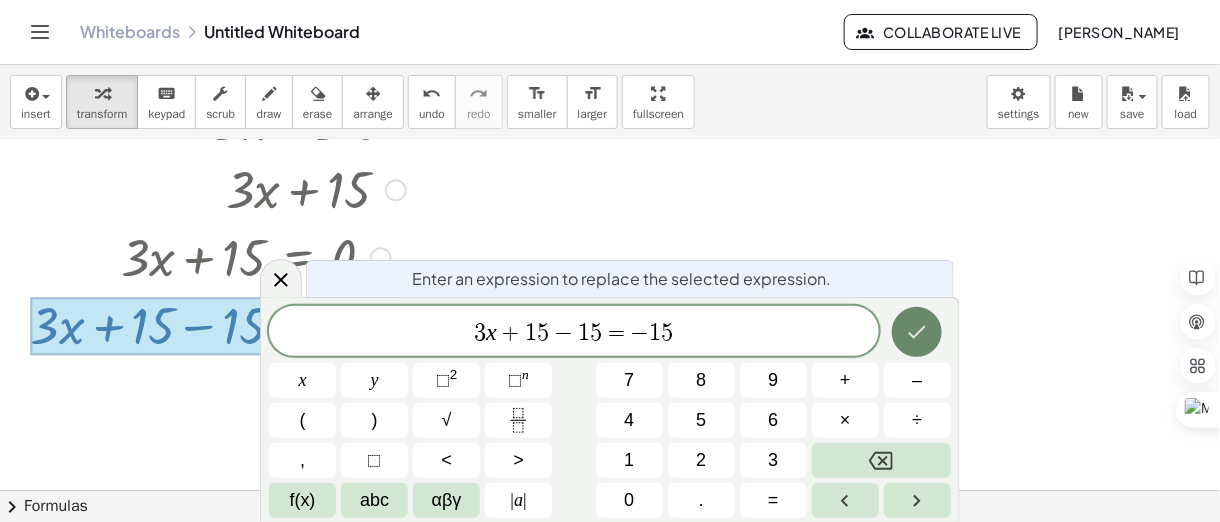drag, startPoint x: 728, startPoint y: 237, endPoint x: 910, endPoint y: 341, distance: 209.6187 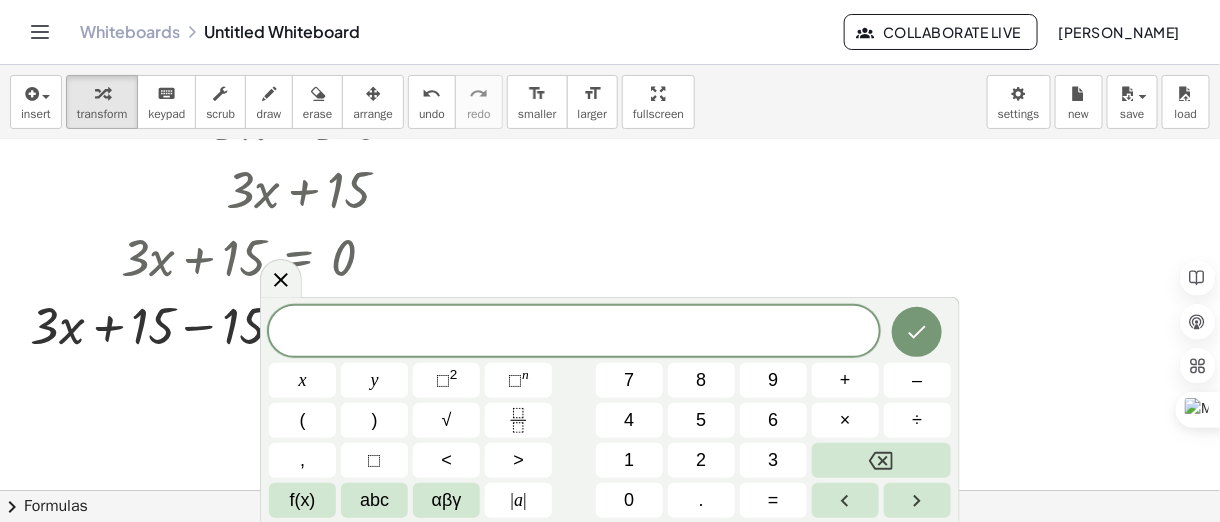 click at bounding box center (610, 191) 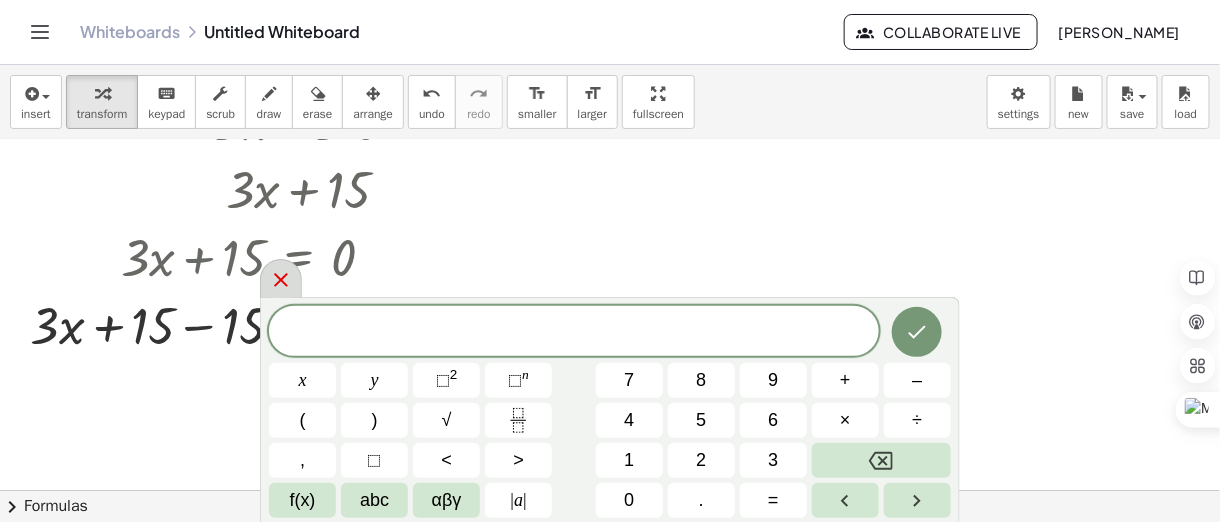 click 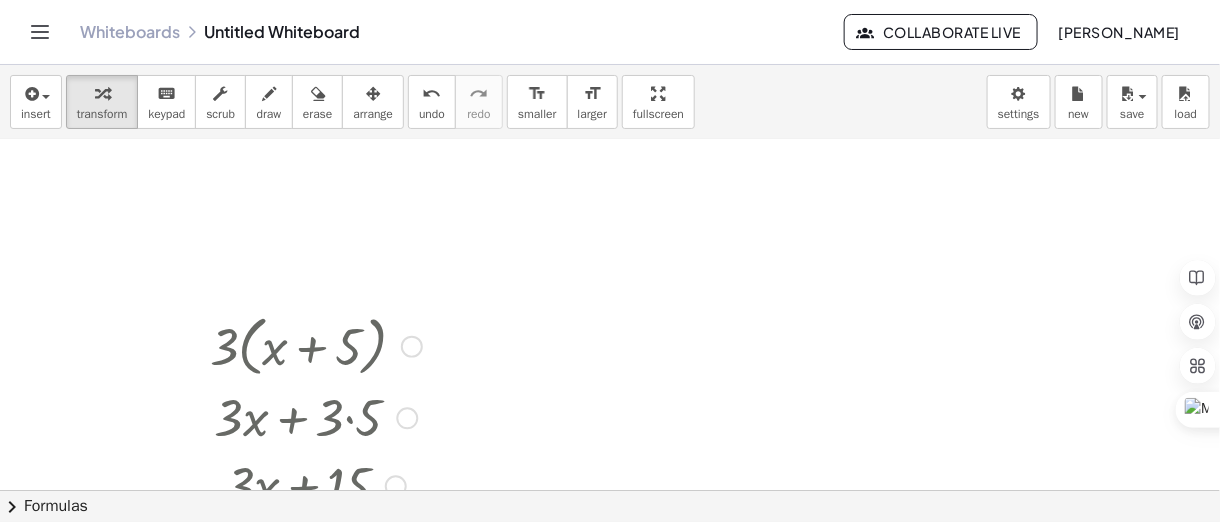 scroll, scrollTop: 67, scrollLeft: 0, axis: vertical 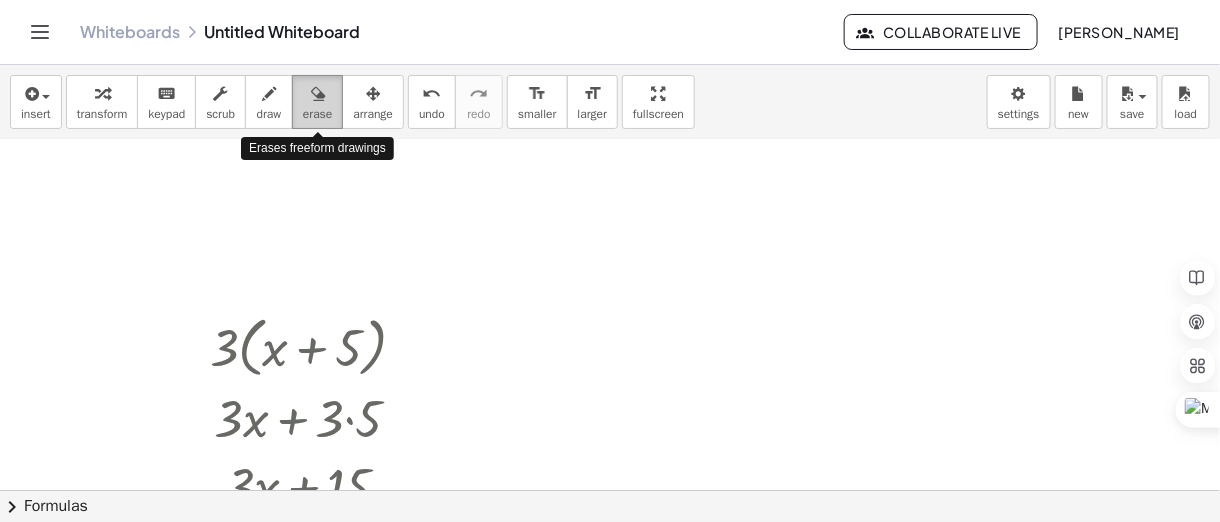click on "erase" at bounding box center [317, 114] 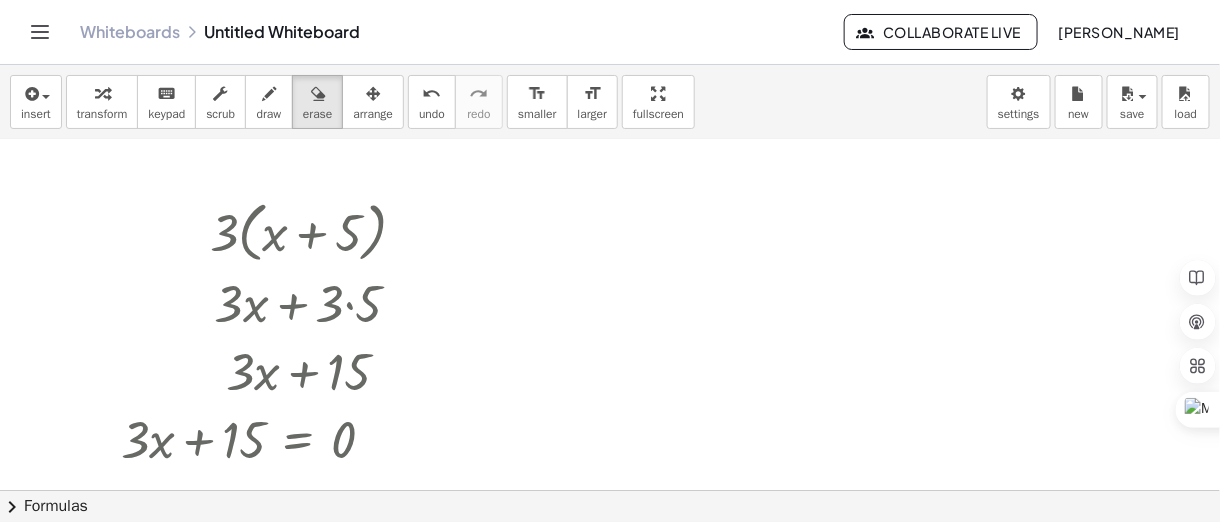 scroll, scrollTop: 192, scrollLeft: 0, axis: vertical 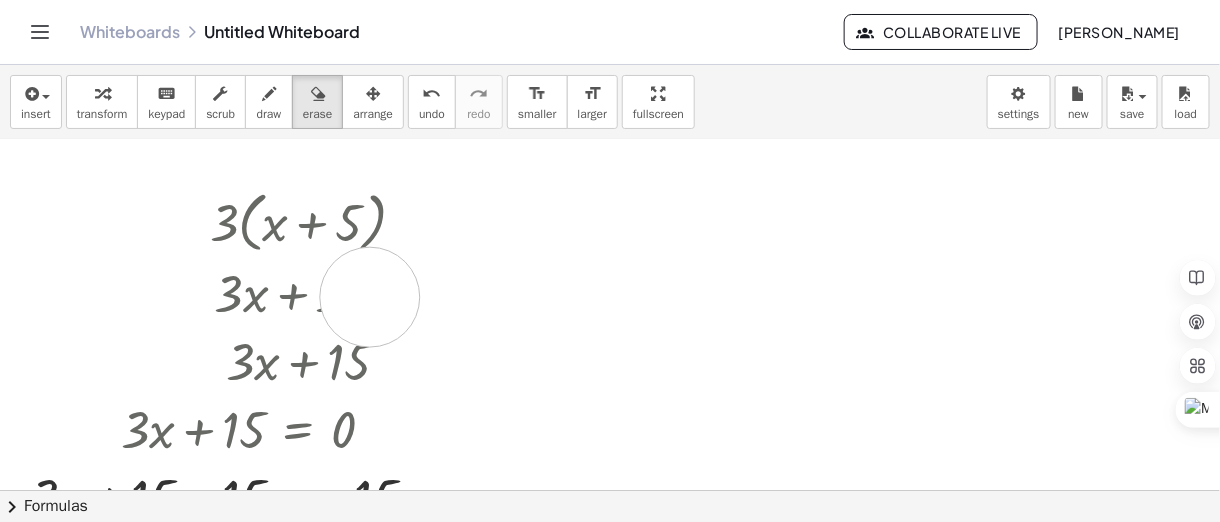 click at bounding box center (610, 363) 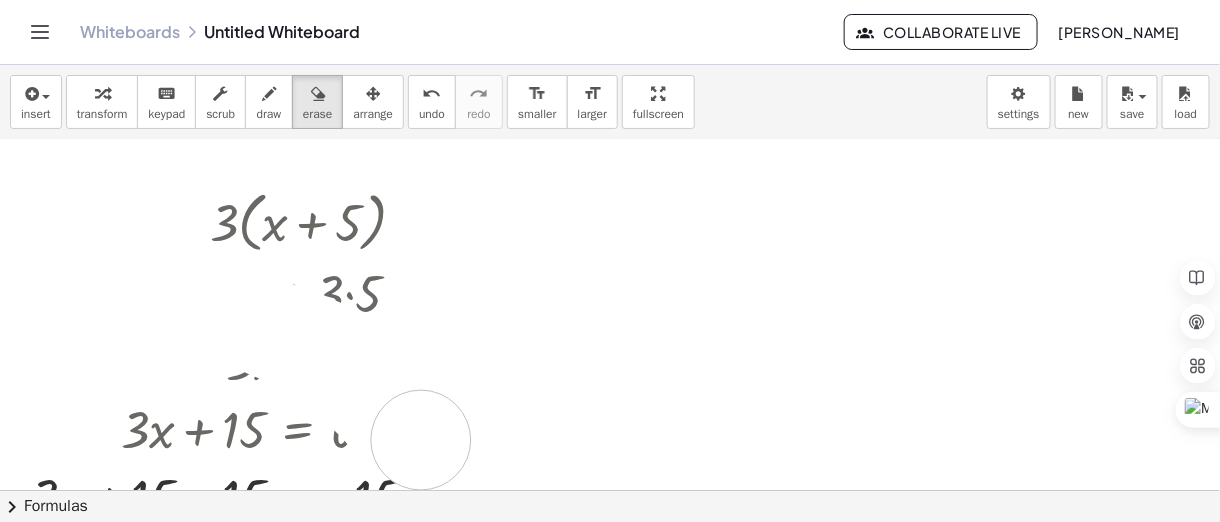 drag, startPoint x: 208, startPoint y: 303, endPoint x: 422, endPoint y: 434, distance: 250.91234 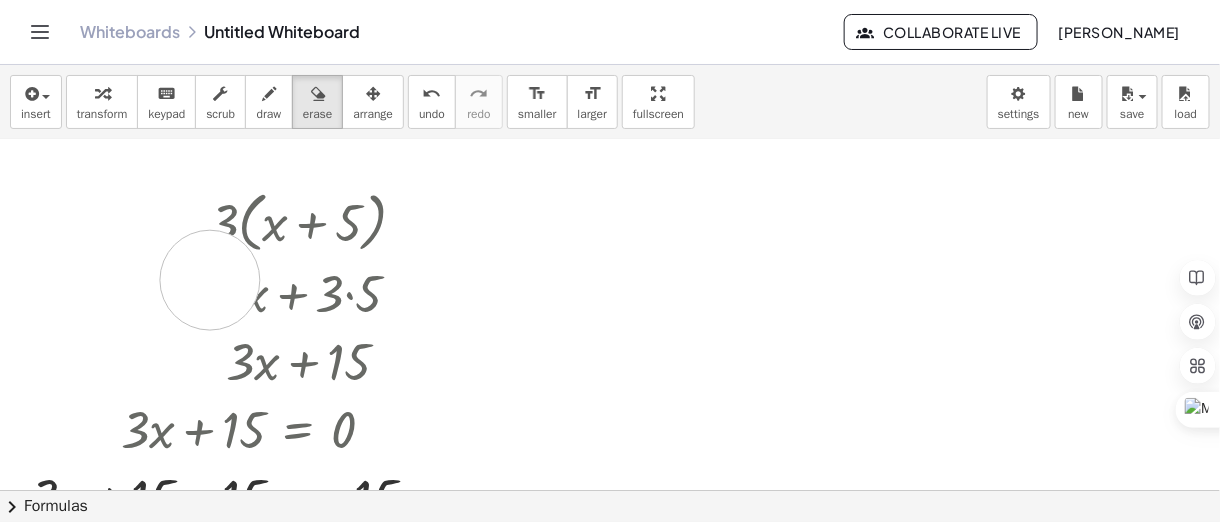 click at bounding box center [610, 363] 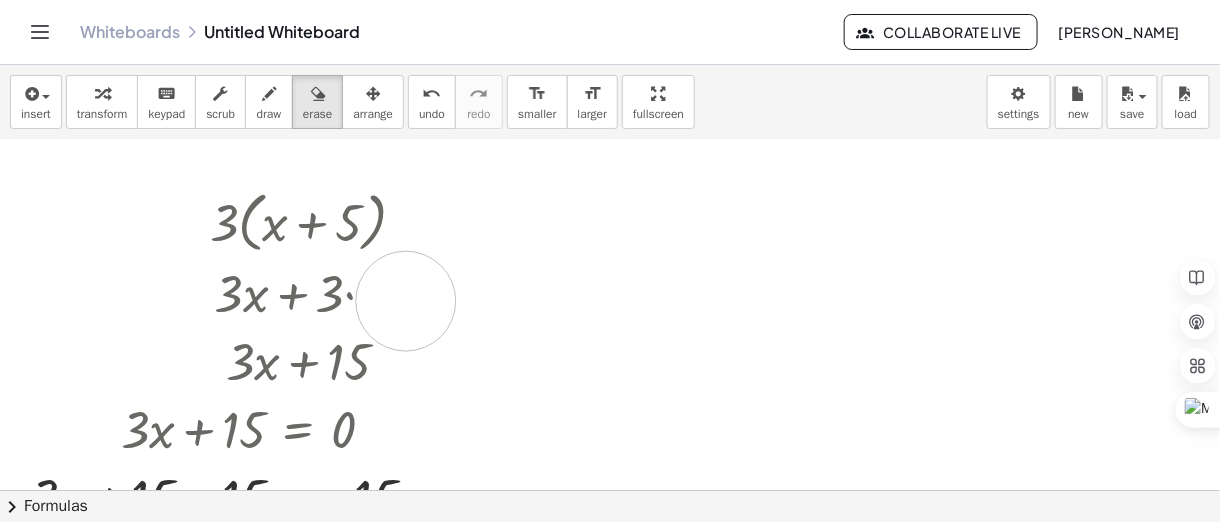 click at bounding box center (610, 363) 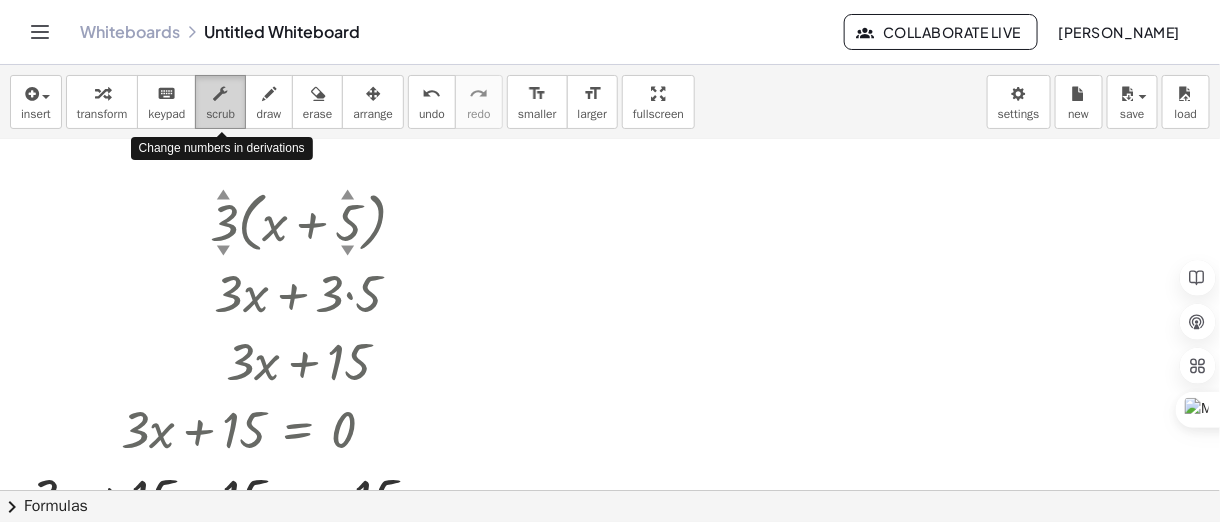 click at bounding box center (221, 94) 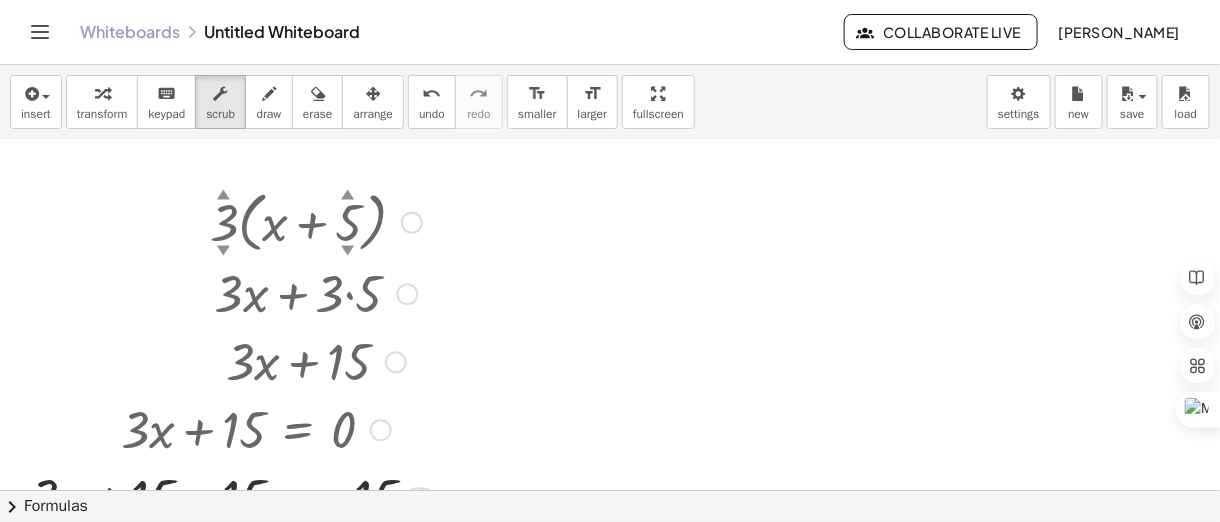 click on "▼" at bounding box center [223, 252] 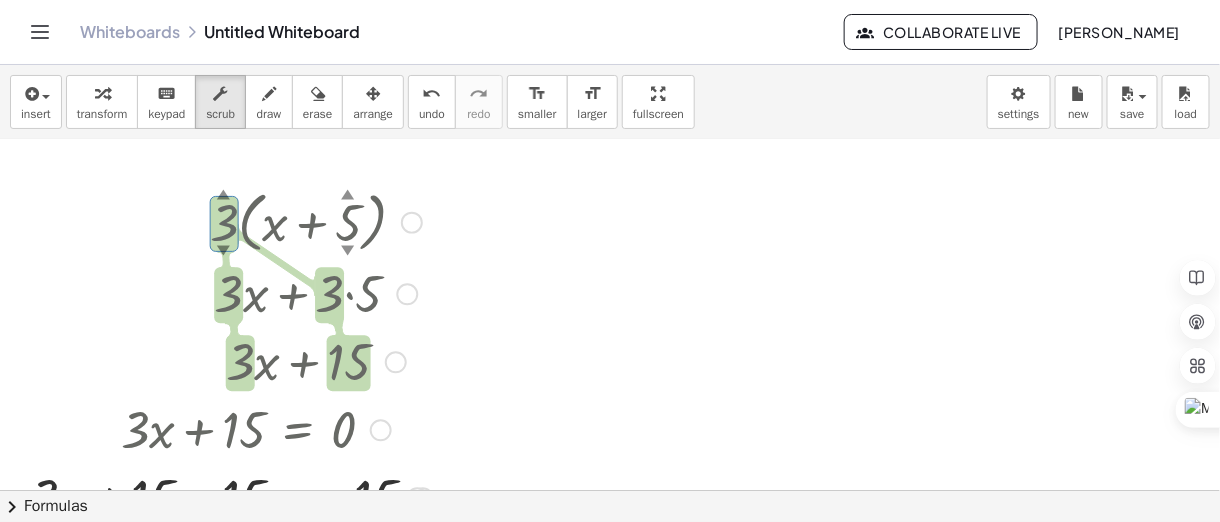 click on "▲" at bounding box center (223, 196) 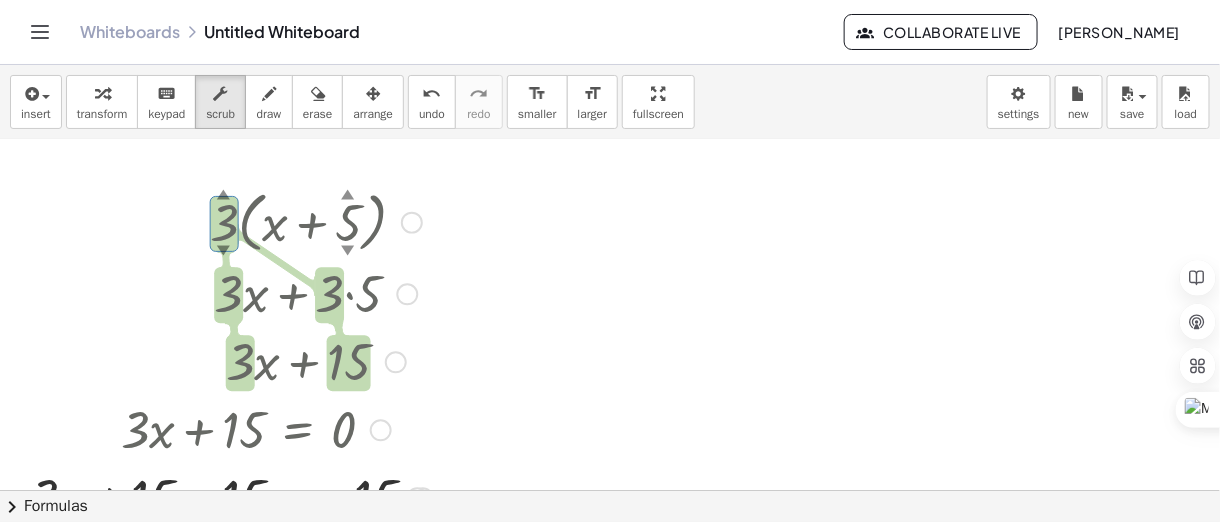 click on "▲" at bounding box center [223, 196] 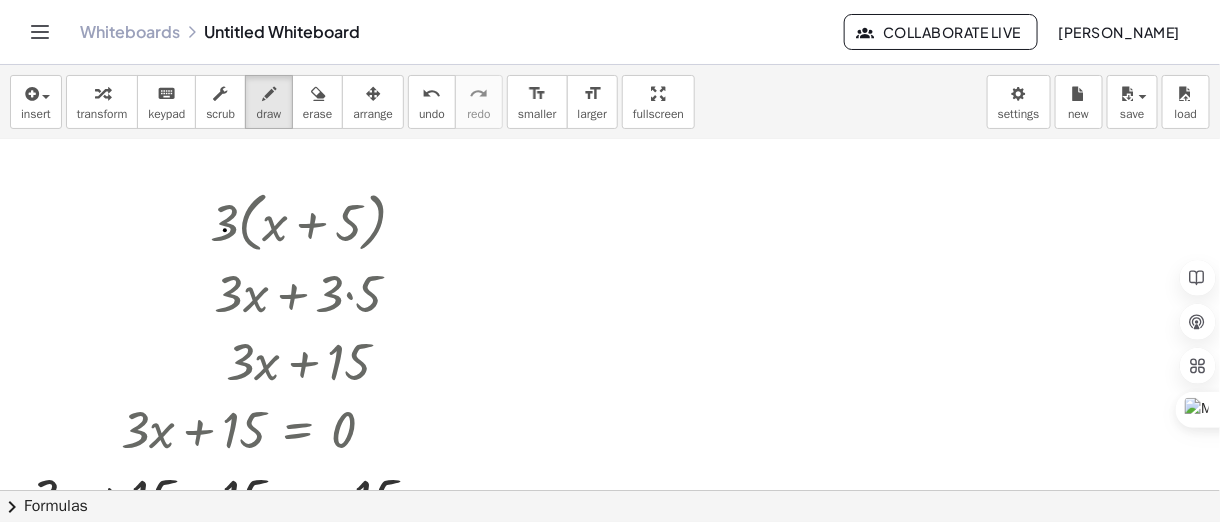 click at bounding box center (610, 363) 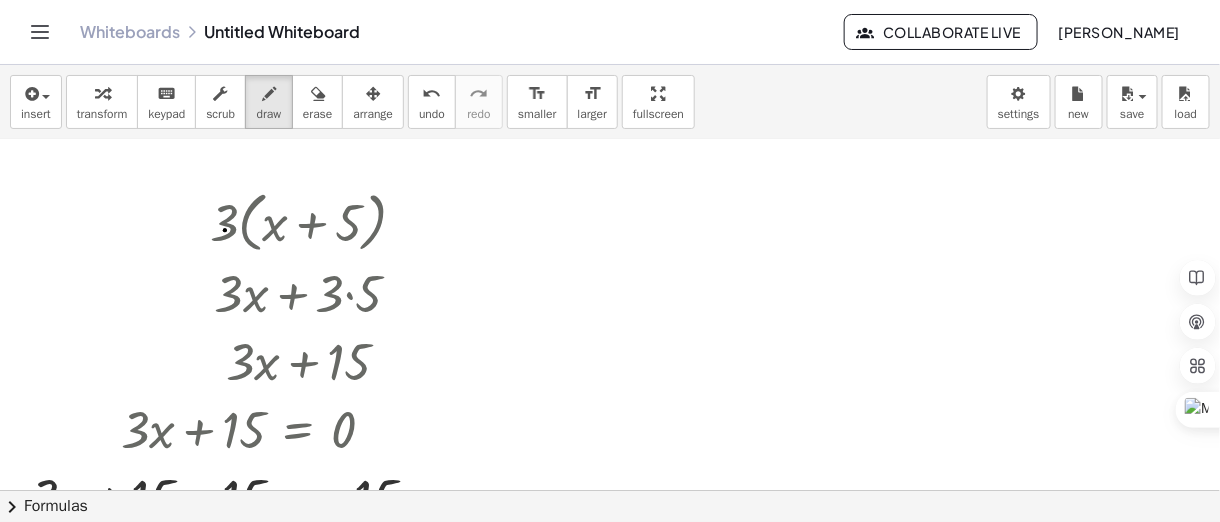 click at bounding box center (610, 363) 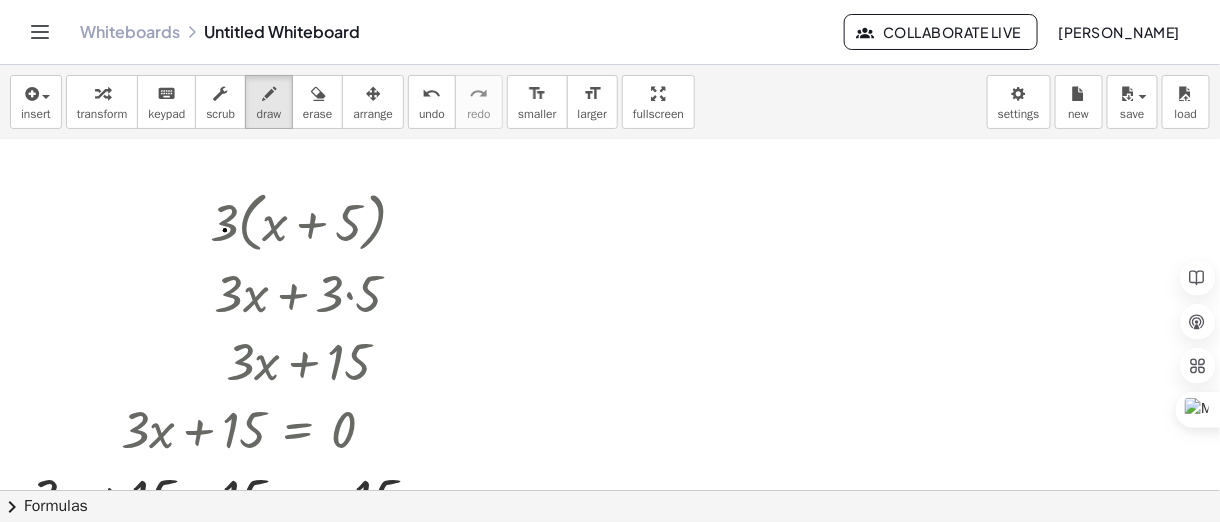 click at bounding box center (610, 363) 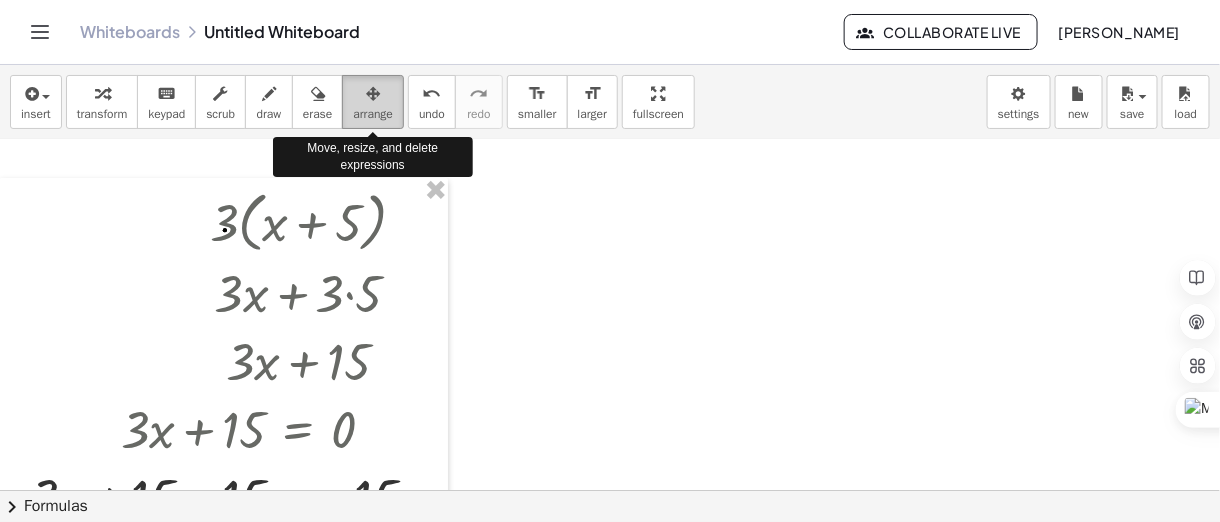 click at bounding box center (373, 93) 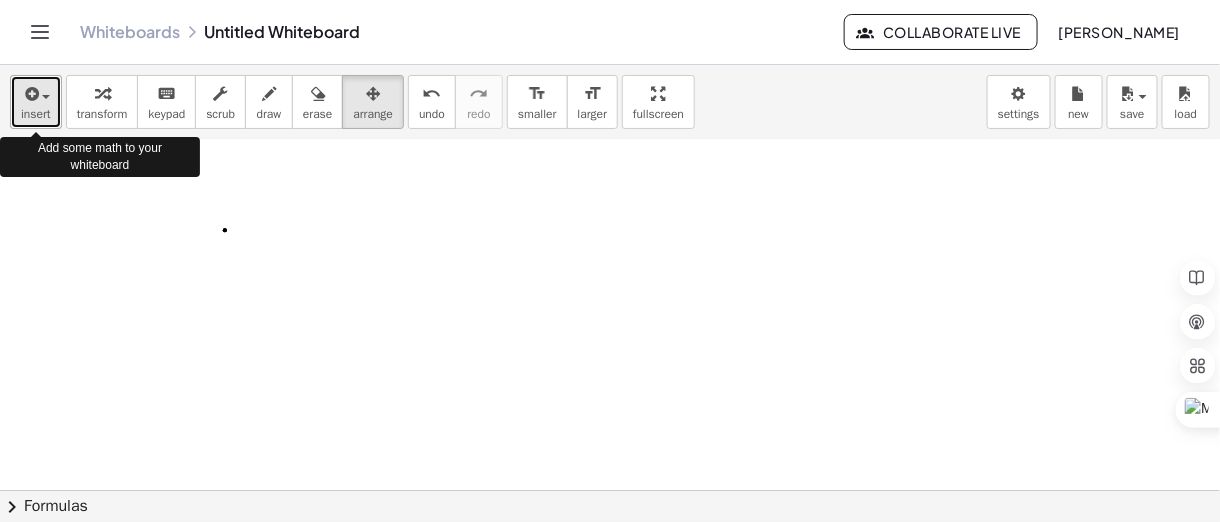 click on "insert" at bounding box center [36, 102] 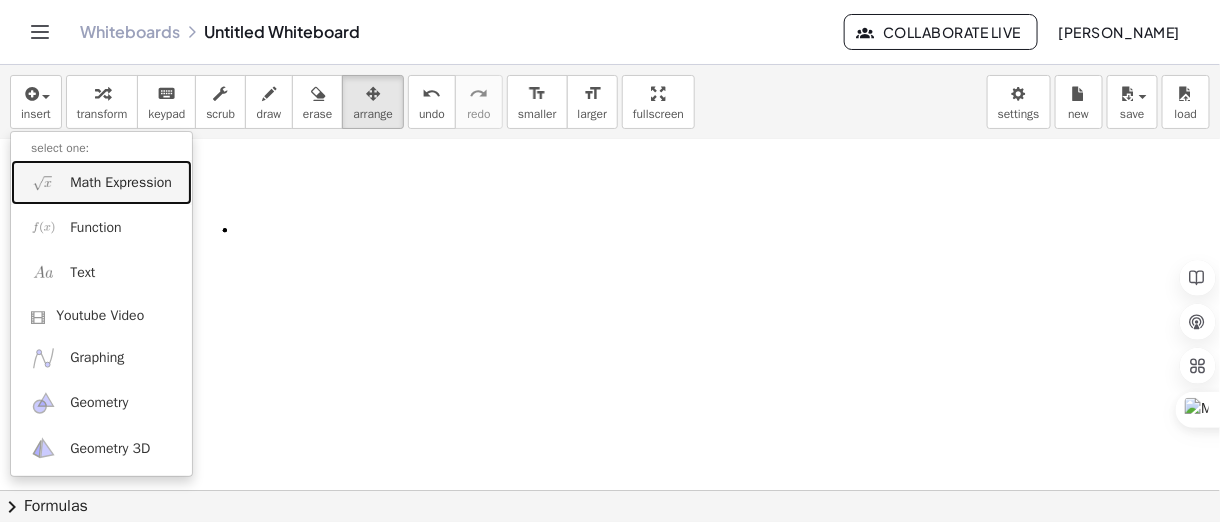 click on "Math Expression" at bounding box center (121, 183) 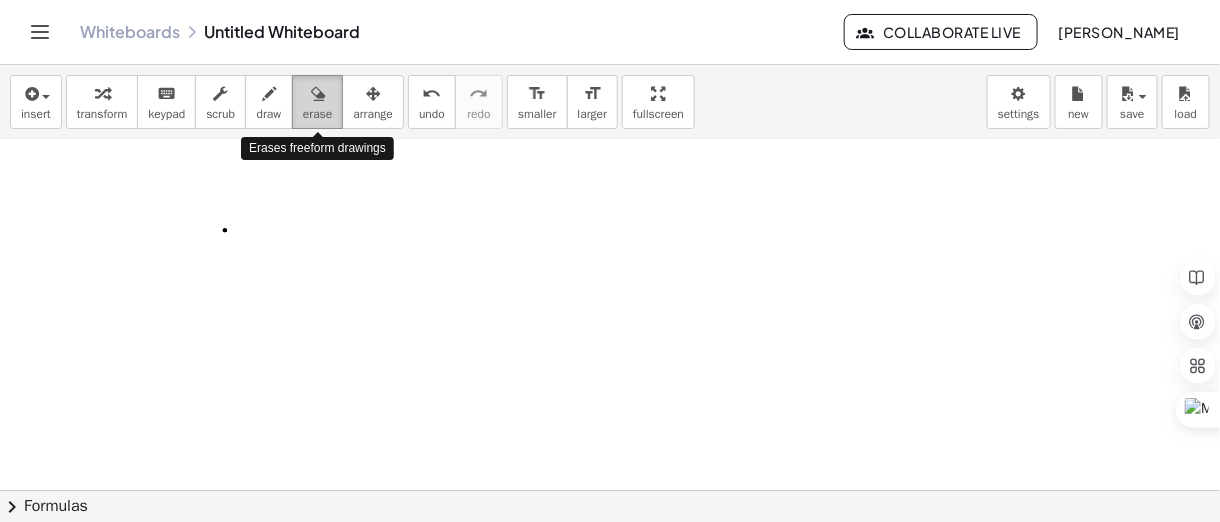 click on "erase" at bounding box center [317, 114] 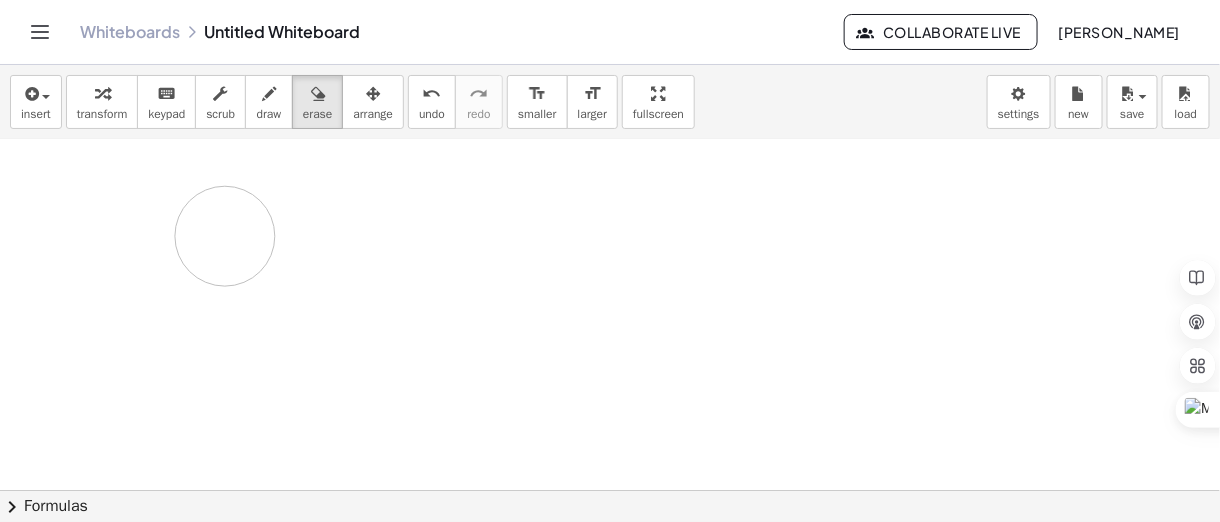 click at bounding box center [610, 363] 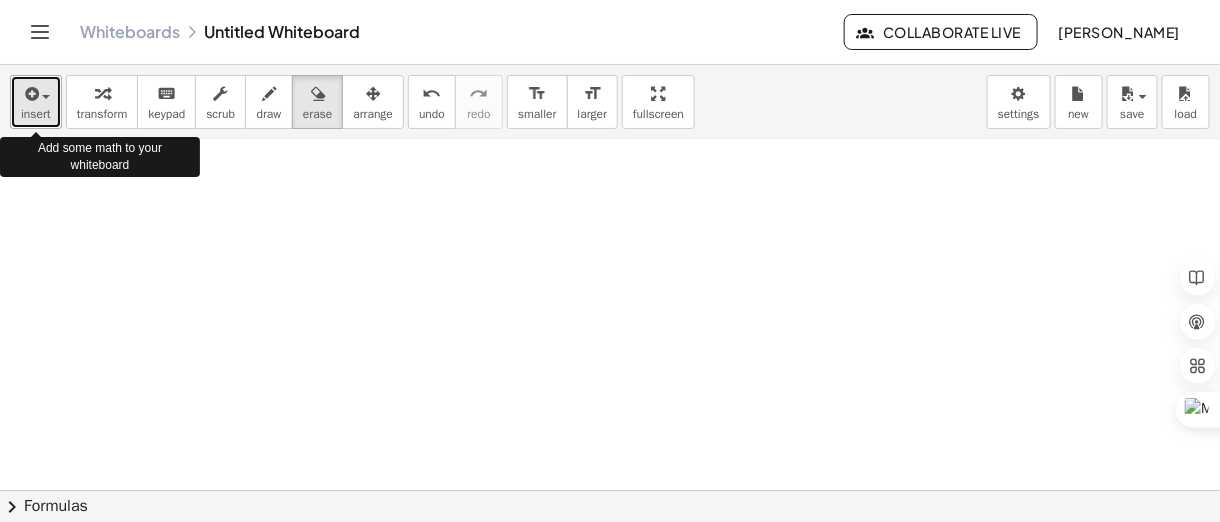 click on "insert" at bounding box center (36, 102) 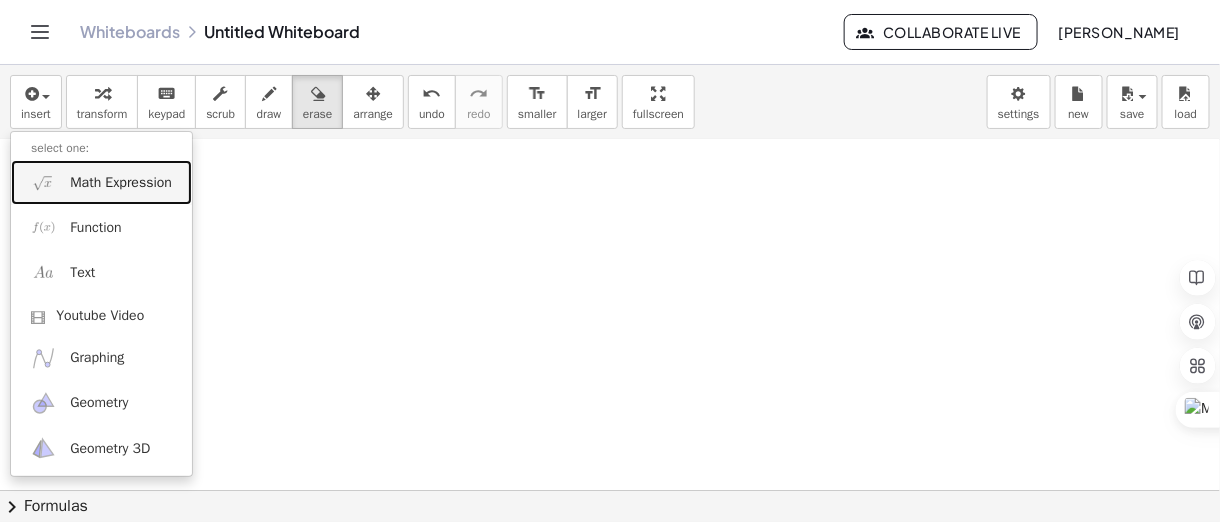 click on "Math Expression" at bounding box center (121, 183) 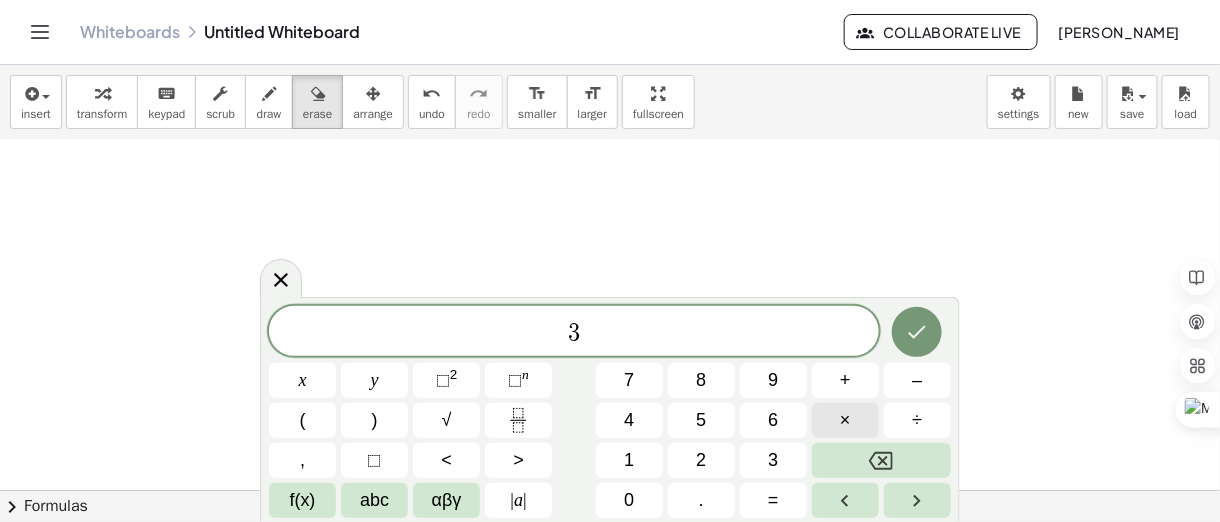 click on "×" at bounding box center (845, 420) 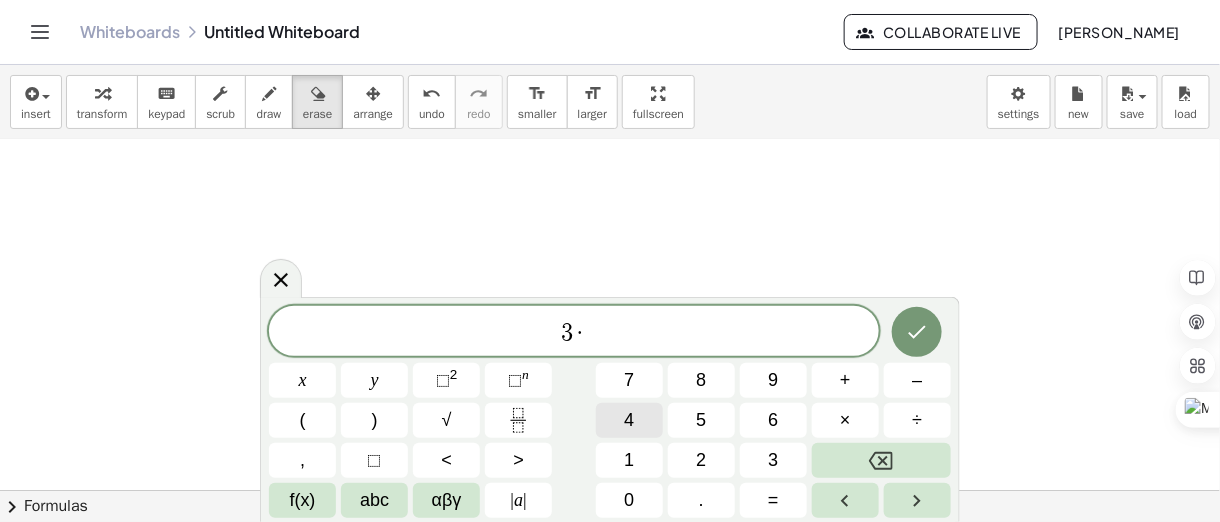 click on "4" at bounding box center (629, 420) 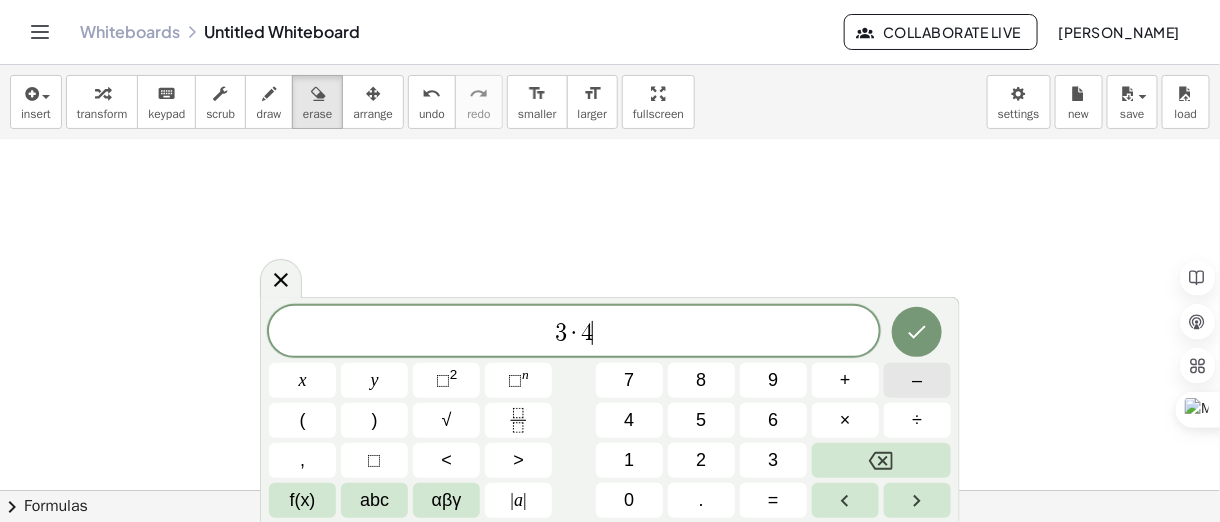 click on "–" at bounding box center (917, 380) 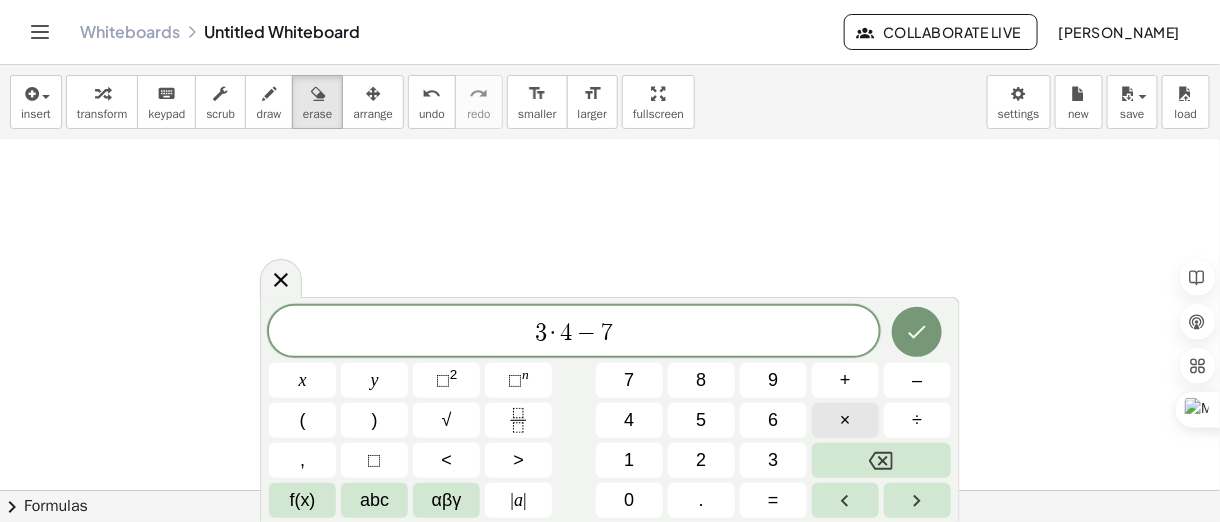 click on "×" at bounding box center (845, 420) 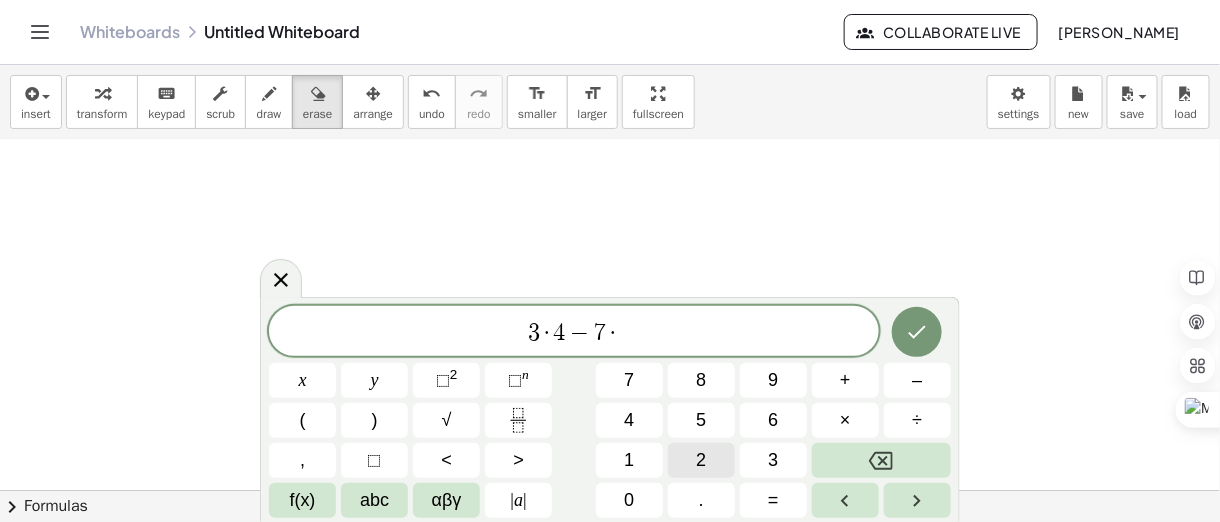 click on "2" at bounding box center (701, 460) 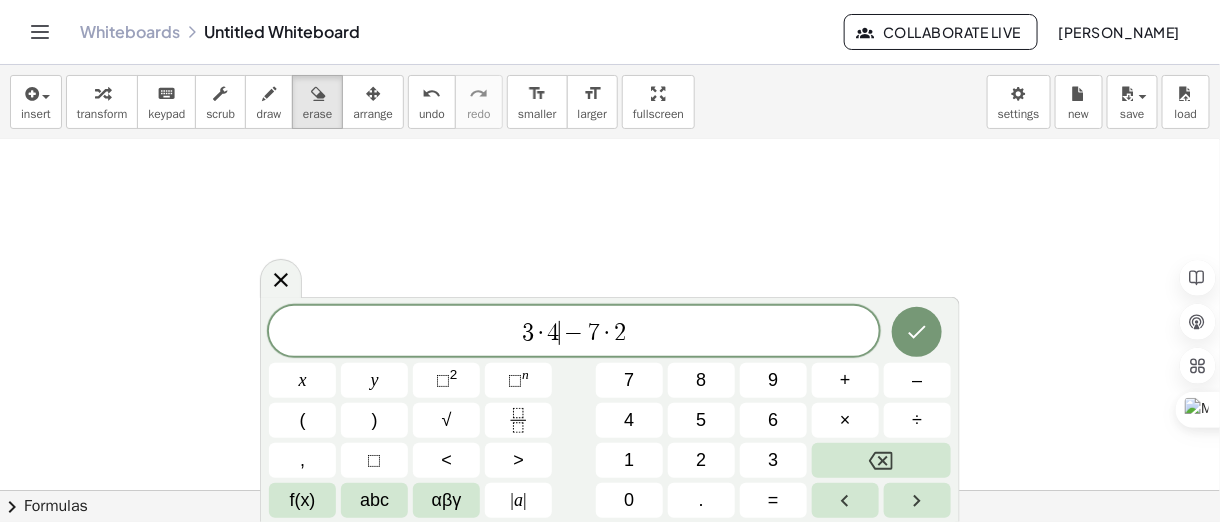 click on "−" at bounding box center (574, 333) 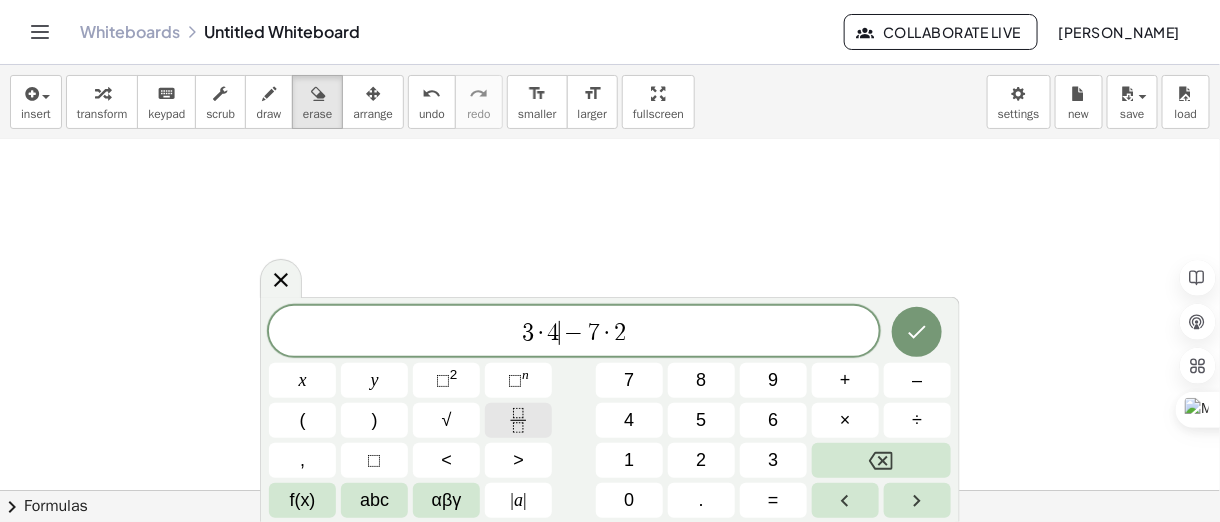 click 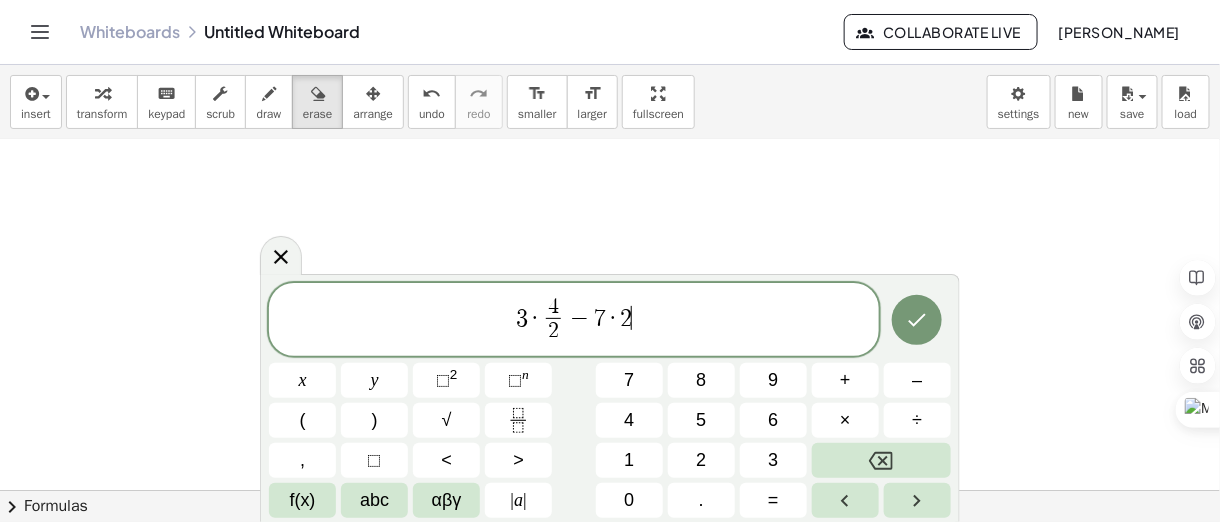 click on "3 · 4 2 ​ − 7 · 2 ​" at bounding box center (574, 321) 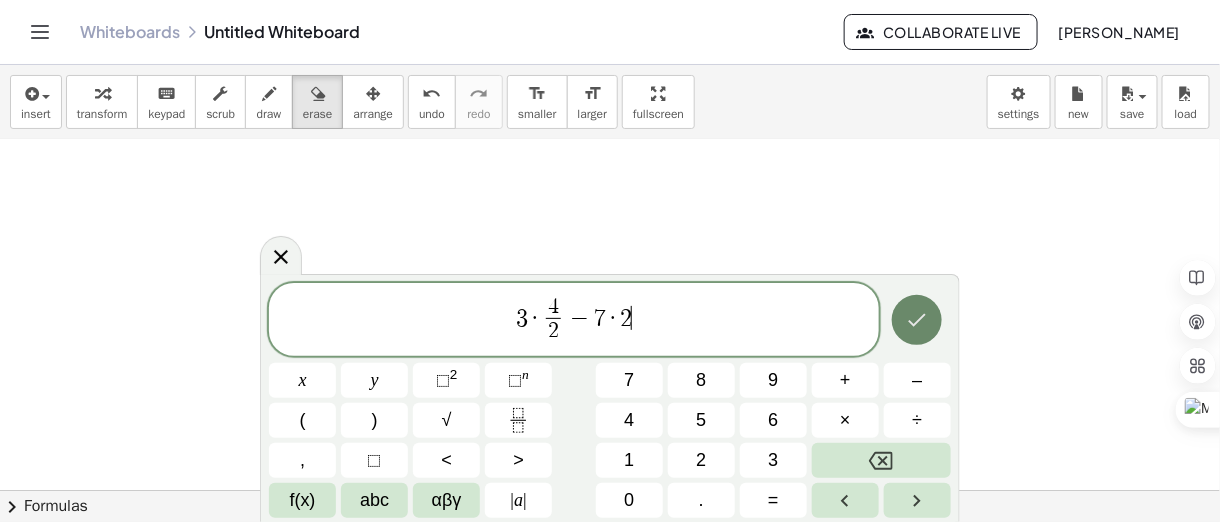 click at bounding box center (917, 320) 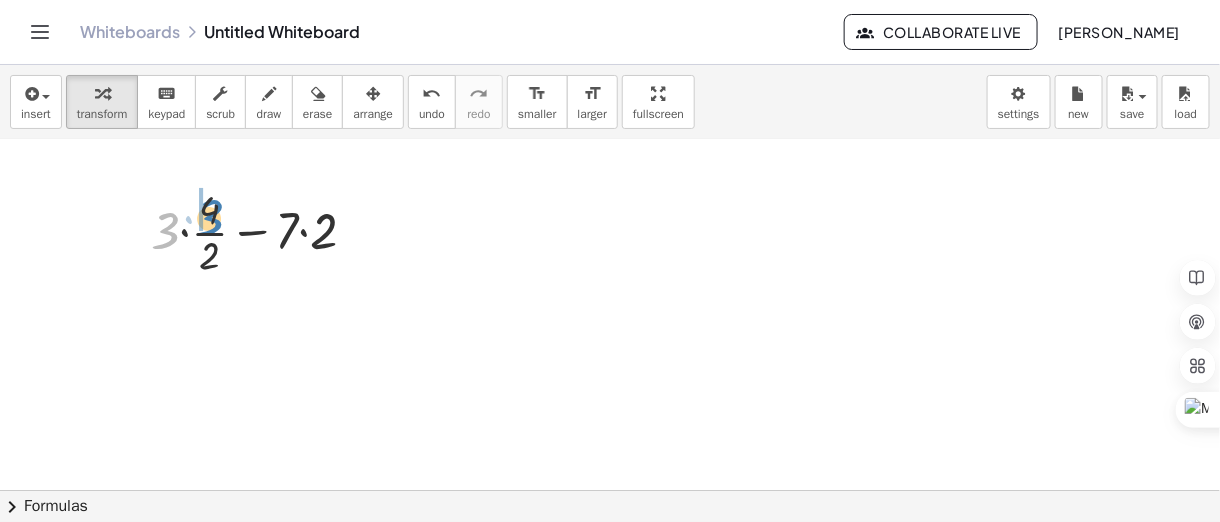 drag, startPoint x: 168, startPoint y: 221, endPoint x: 212, endPoint y: 208, distance: 45.88028 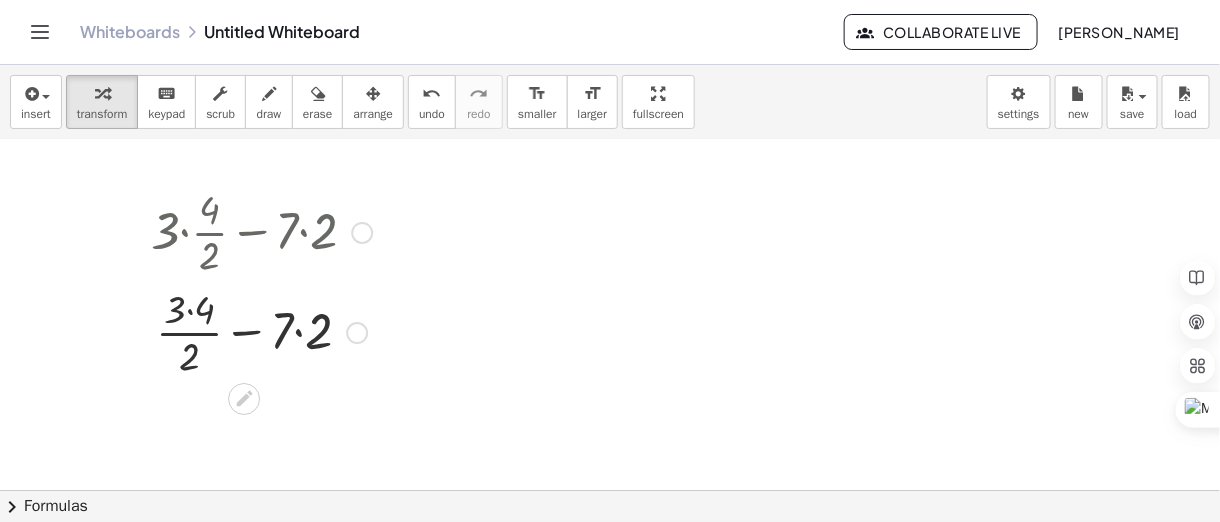 click at bounding box center [261, 331] 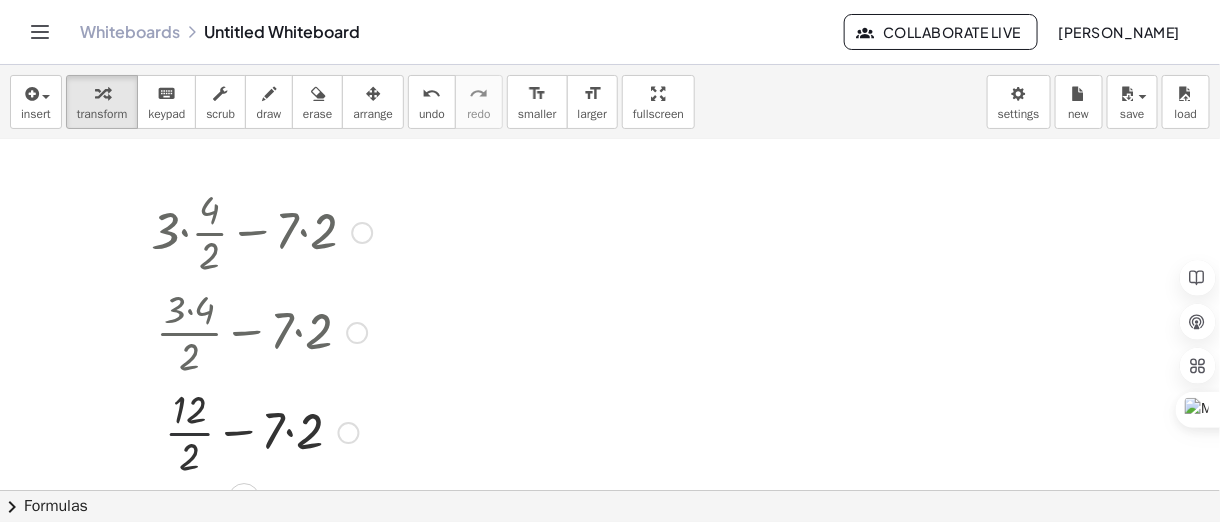 click at bounding box center (261, 431) 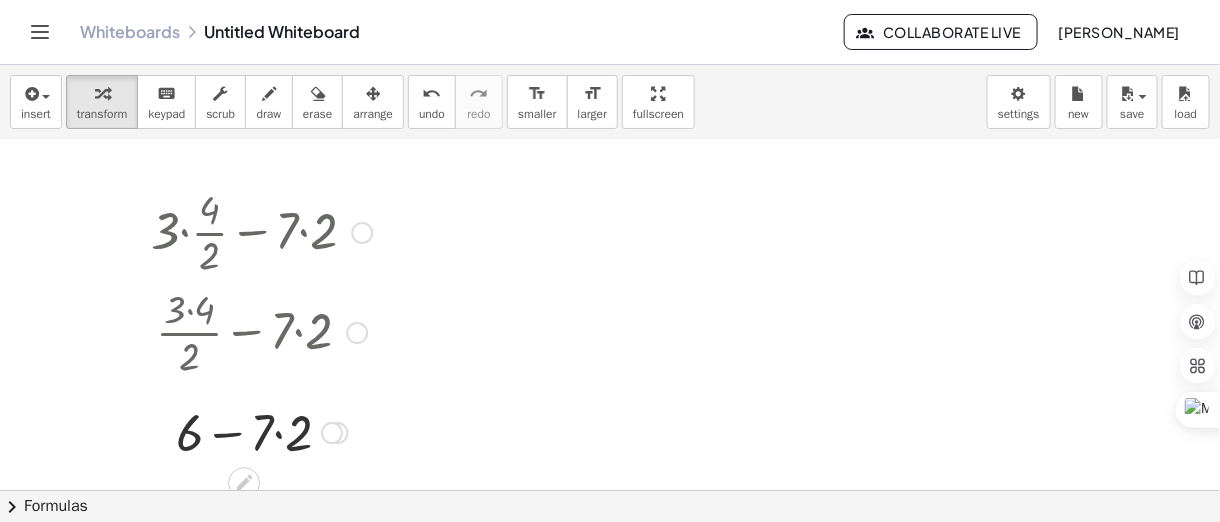 click at bounding box center (261, 431) 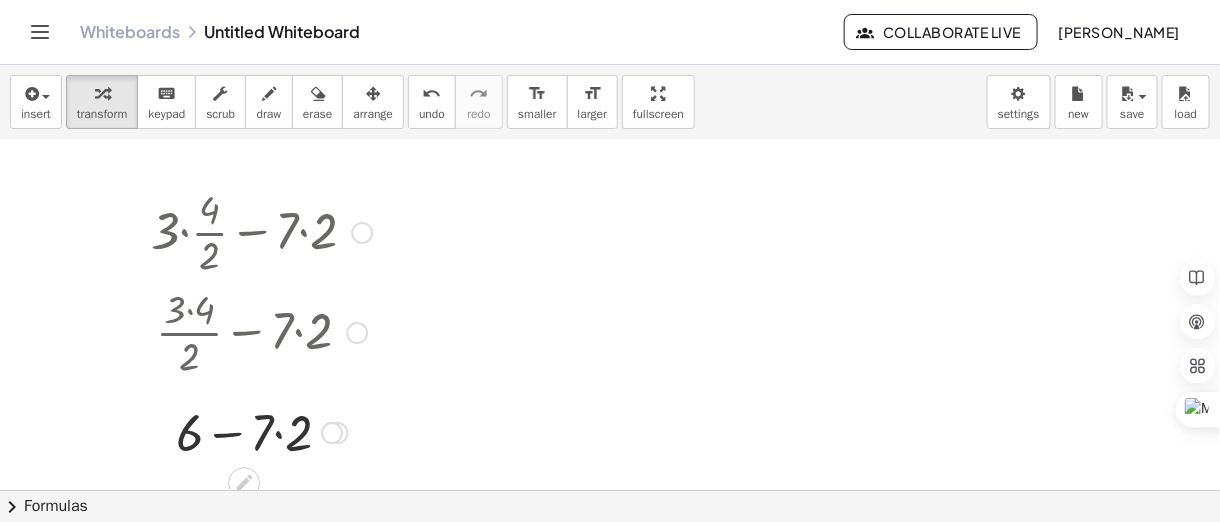 click at bounding box center [261, 431] 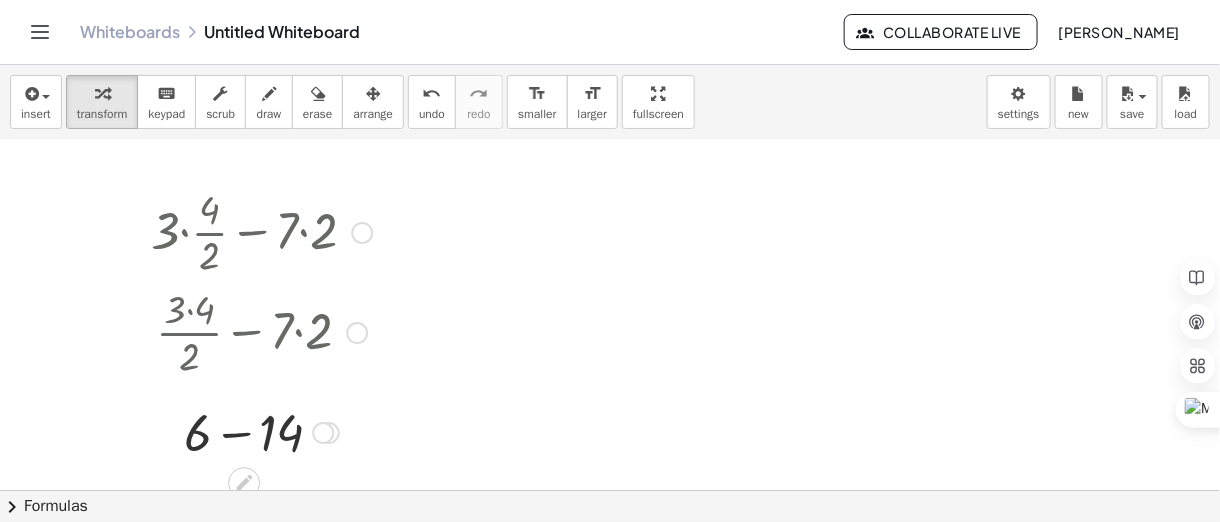 click at bounding box center (261, 431) 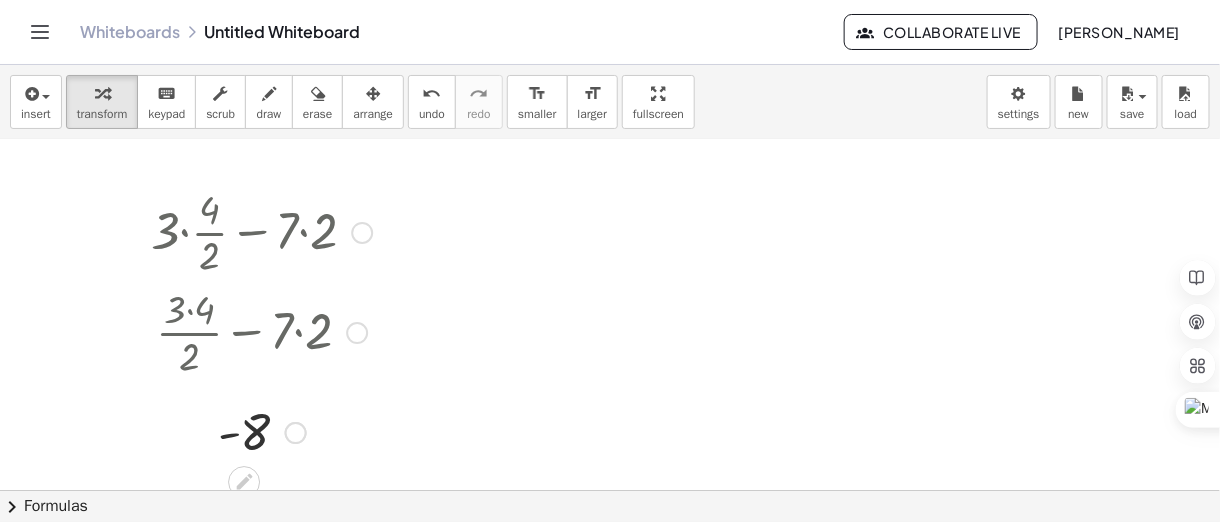 click at bounding box center (261, 231) 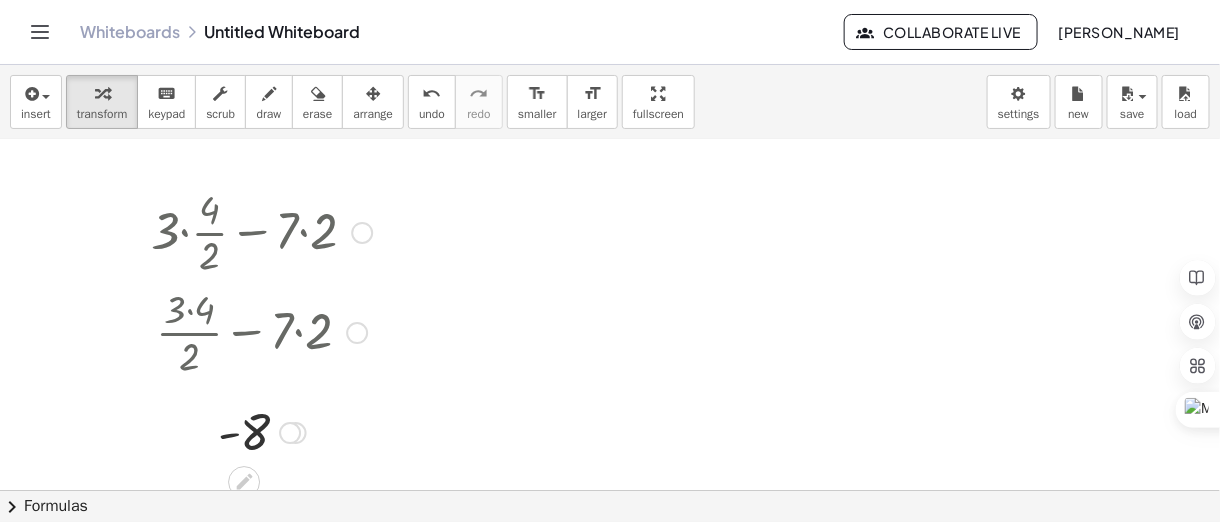 click at bounding box center [357, 333] 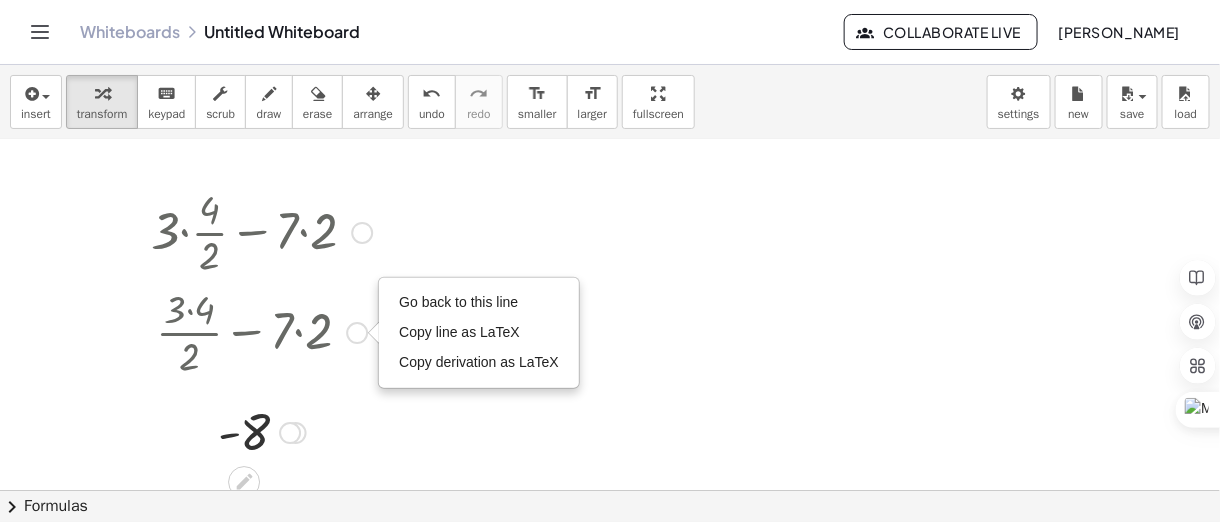 click at bounding box center (362, 233) 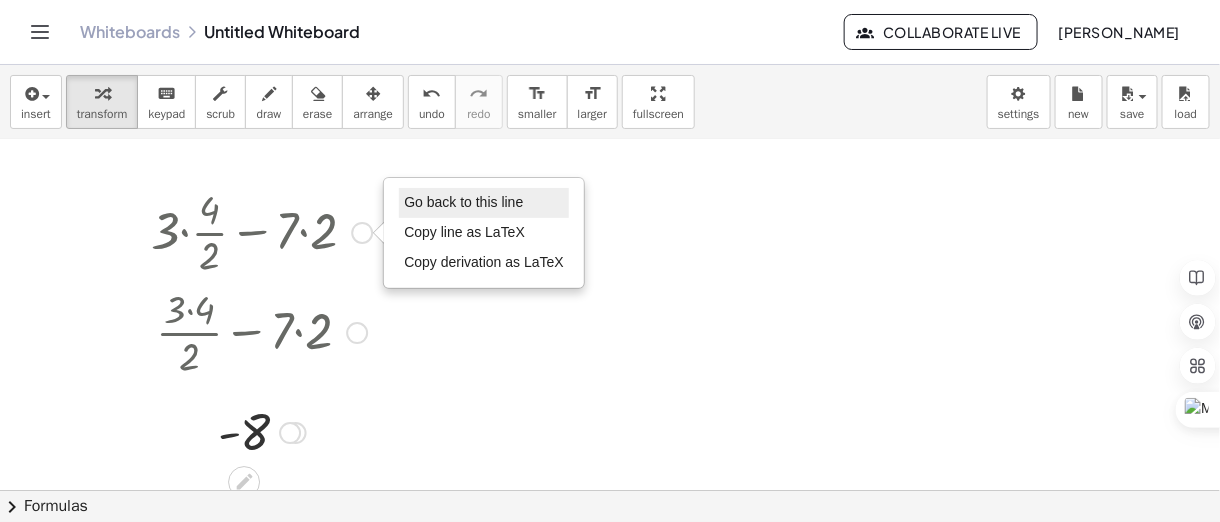 click on "Go back to this line" at bounding box center (463, 202) 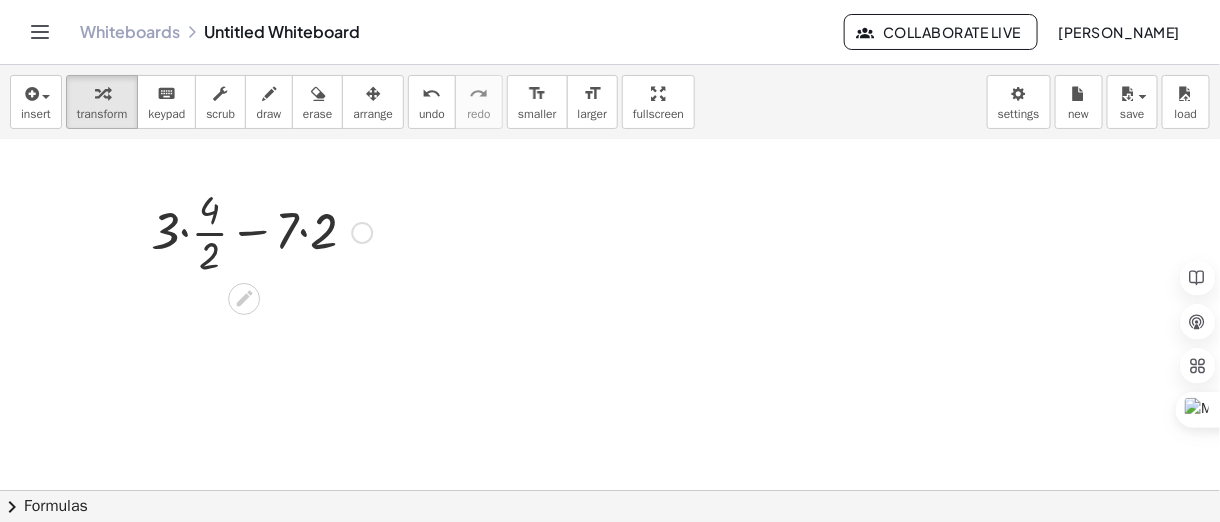 click at bounding box center [261, 231] 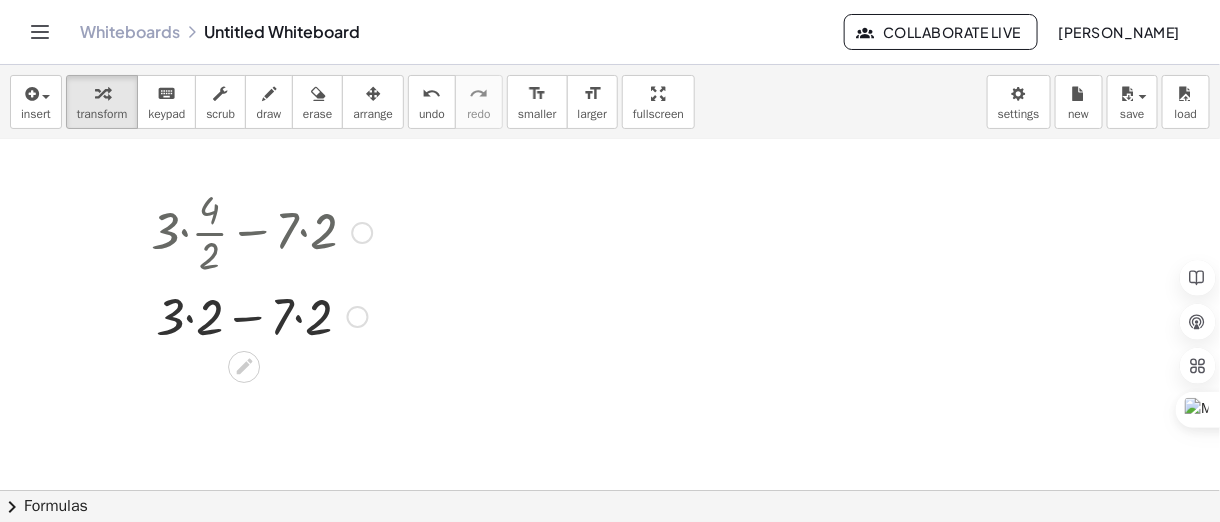 click at bounding box center (261, 315) 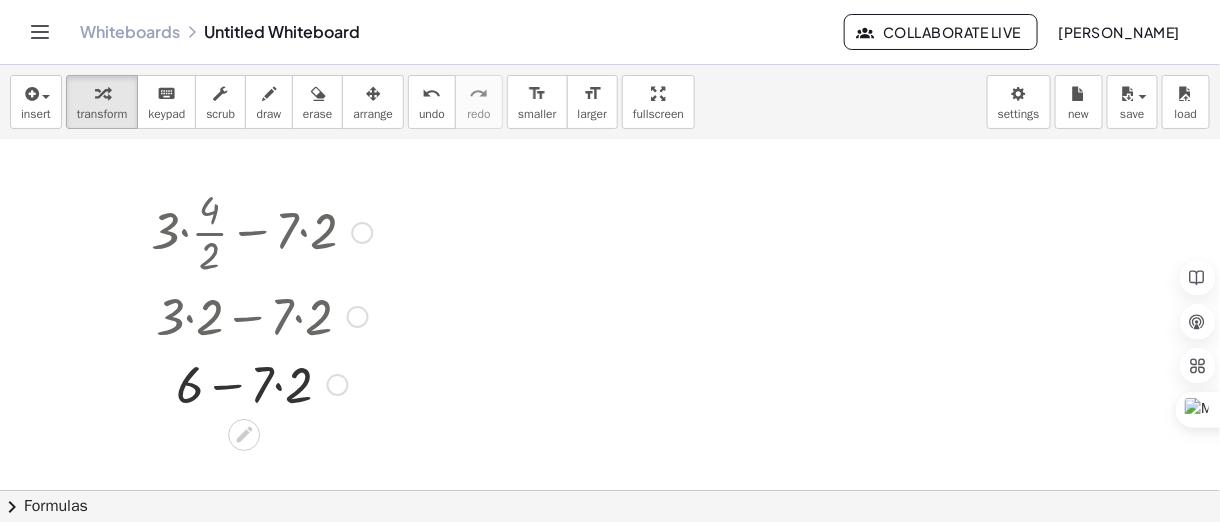 click at bounding box center (362, 233) 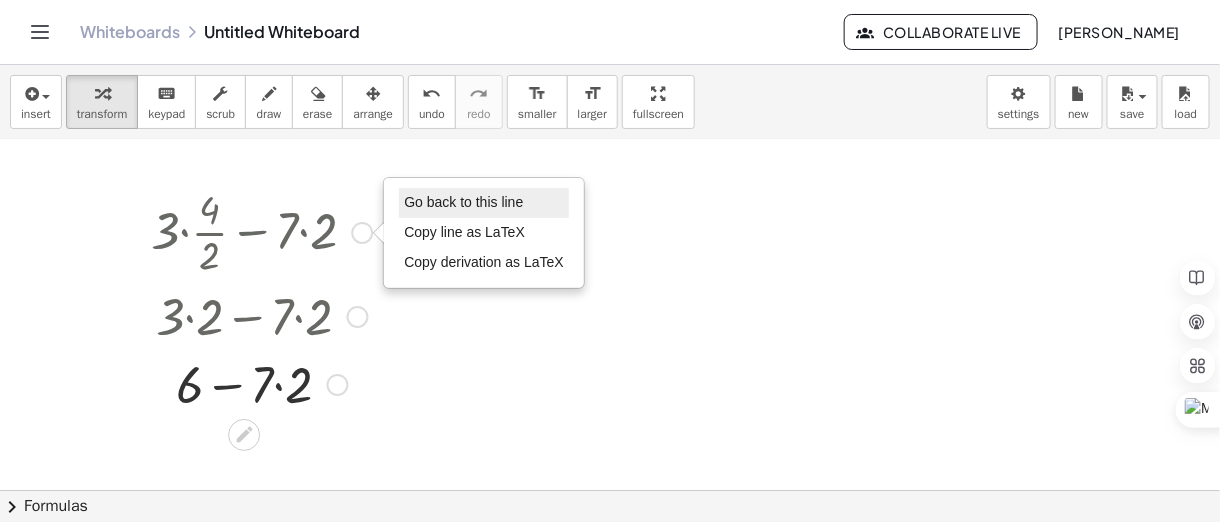 click on "Go back to this line" at bounding box center (484, 203) 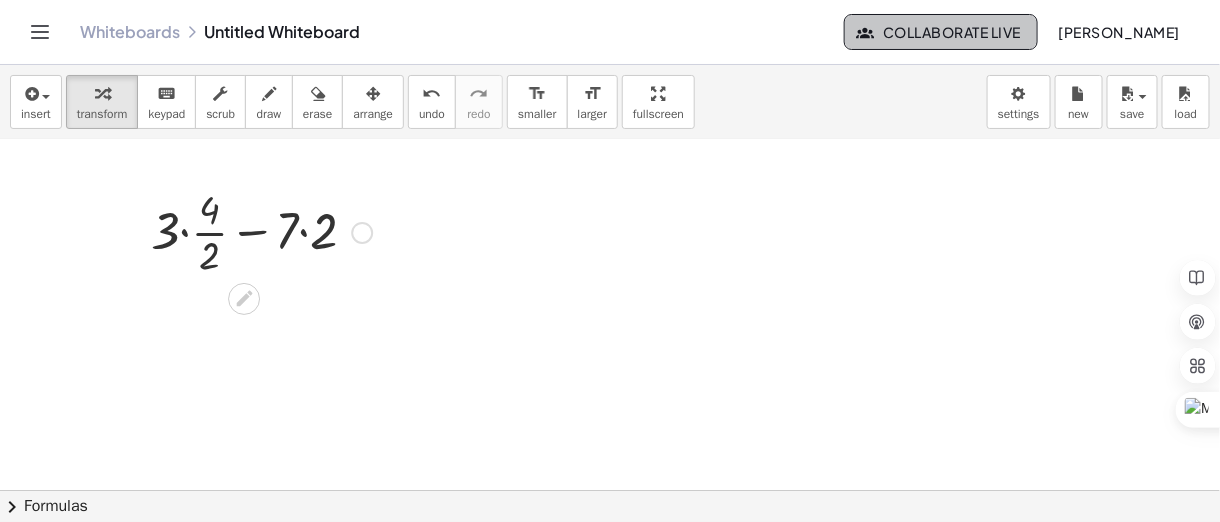 click on "Collaborate Live" 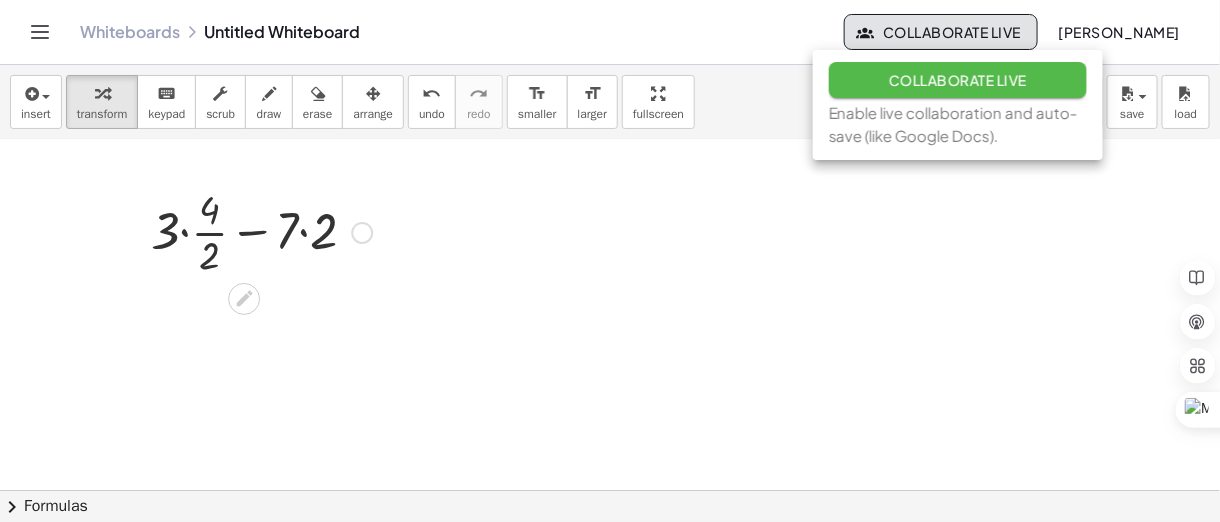 click on "Collaborate Live" 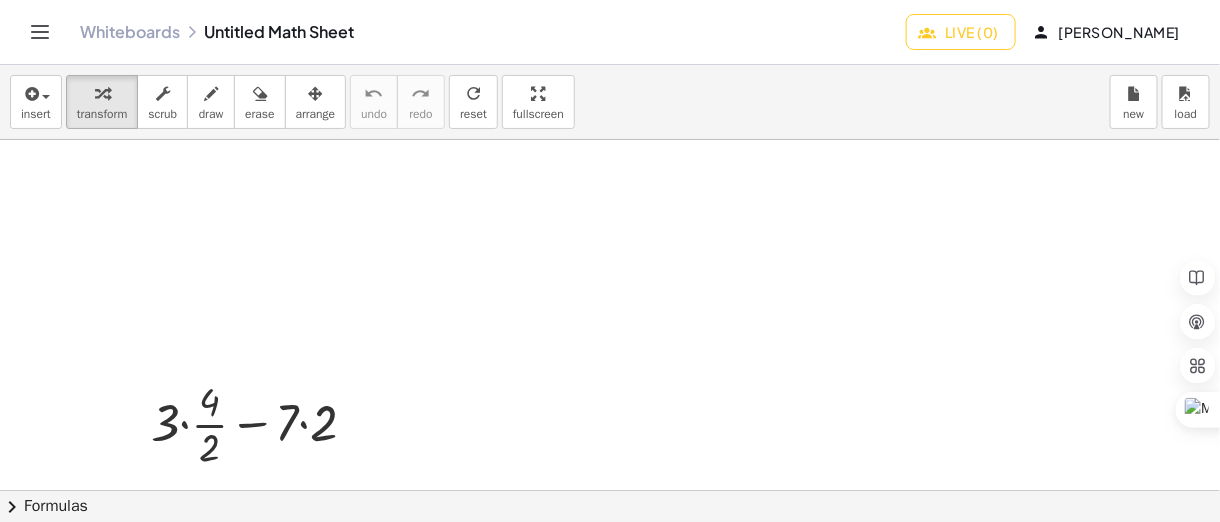 scroll, scrollTop: 0, scrollLeft: 0, axis: both 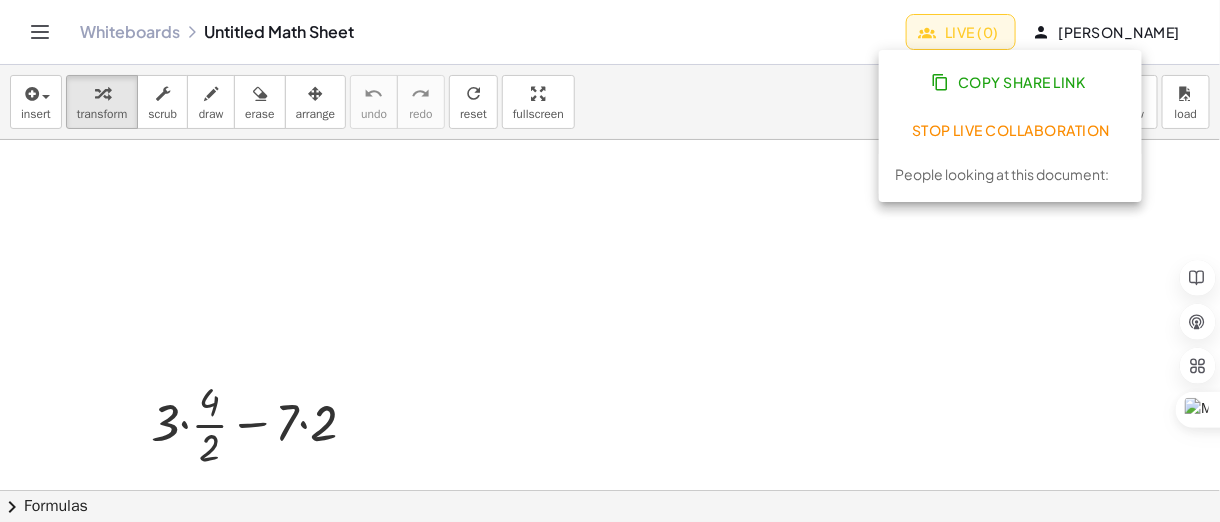 click on "Copy Share Link" 